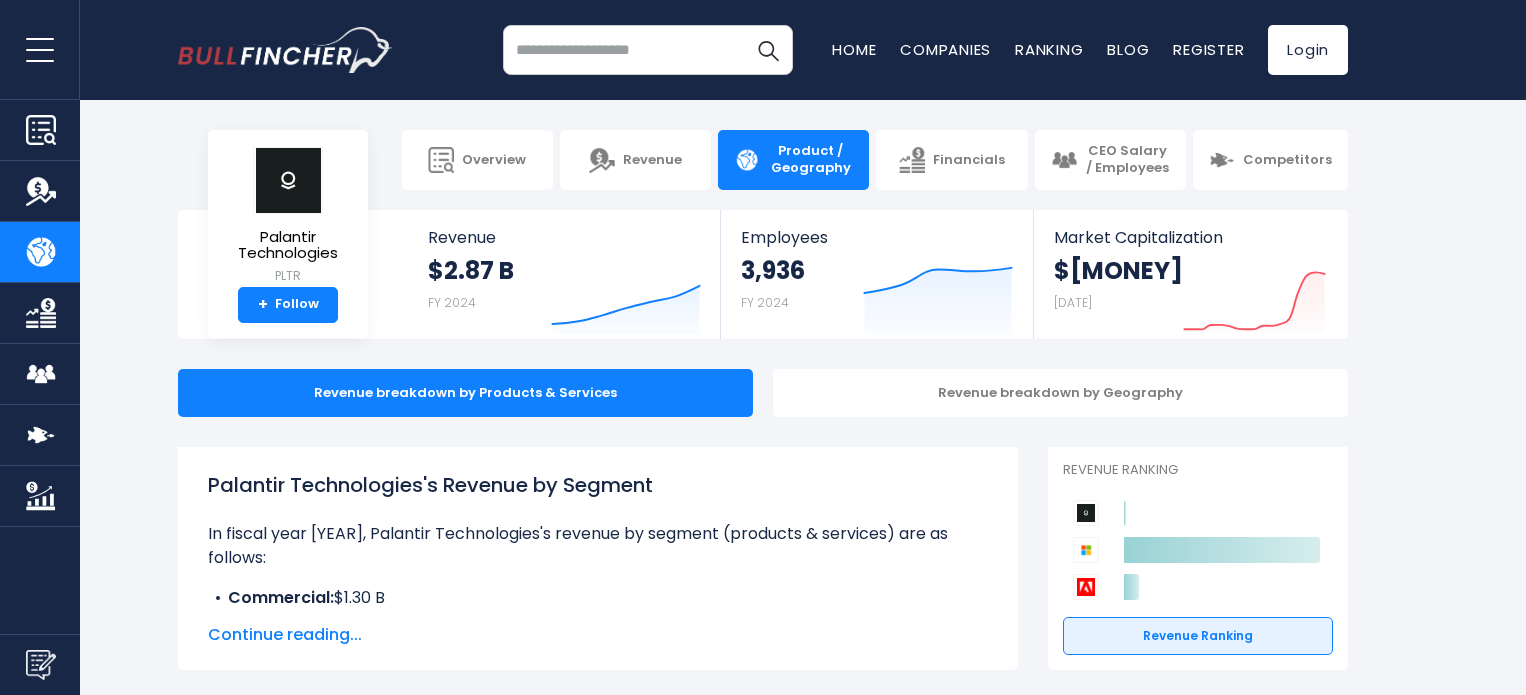 scroll, scrollTop: 0, scrollLeft: 0, axis: both 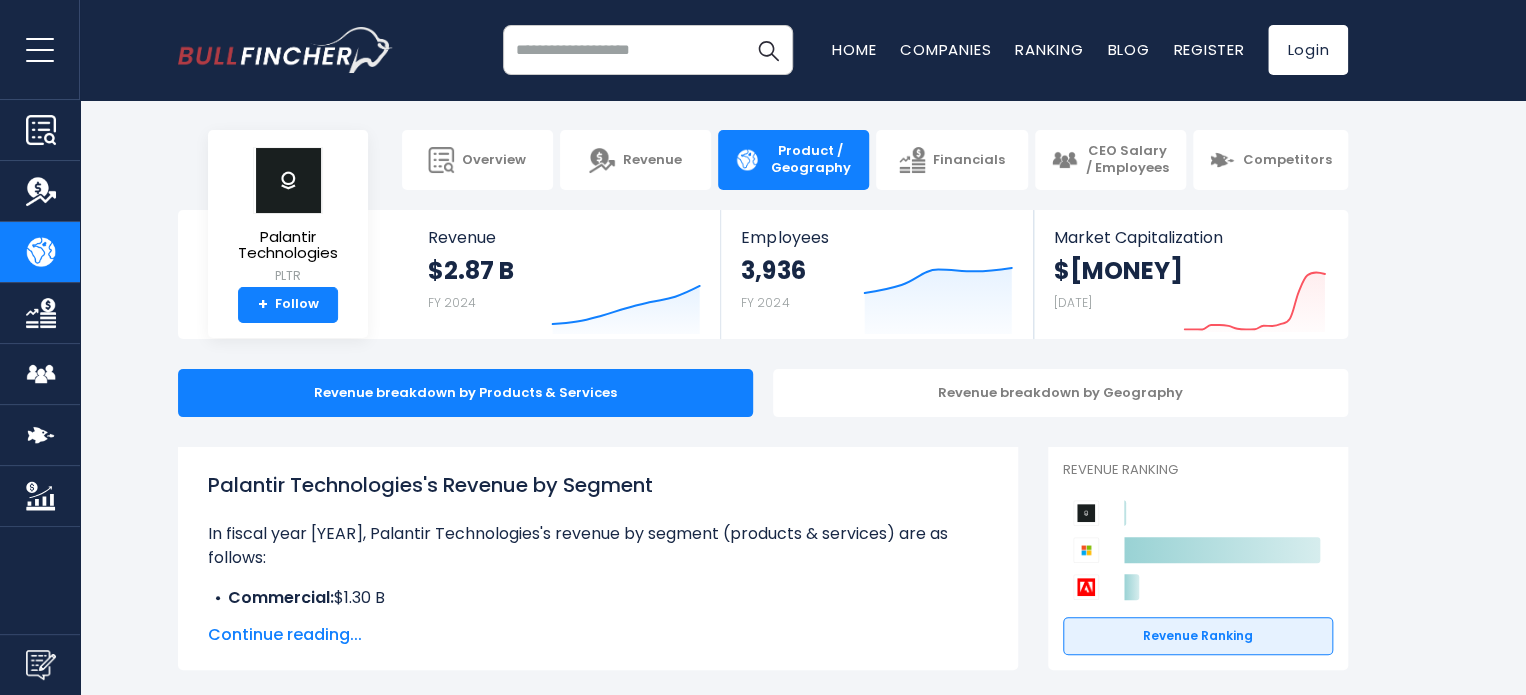 click on "Overview
Revenue
Product / Geography" at bounding box center [763, 347] 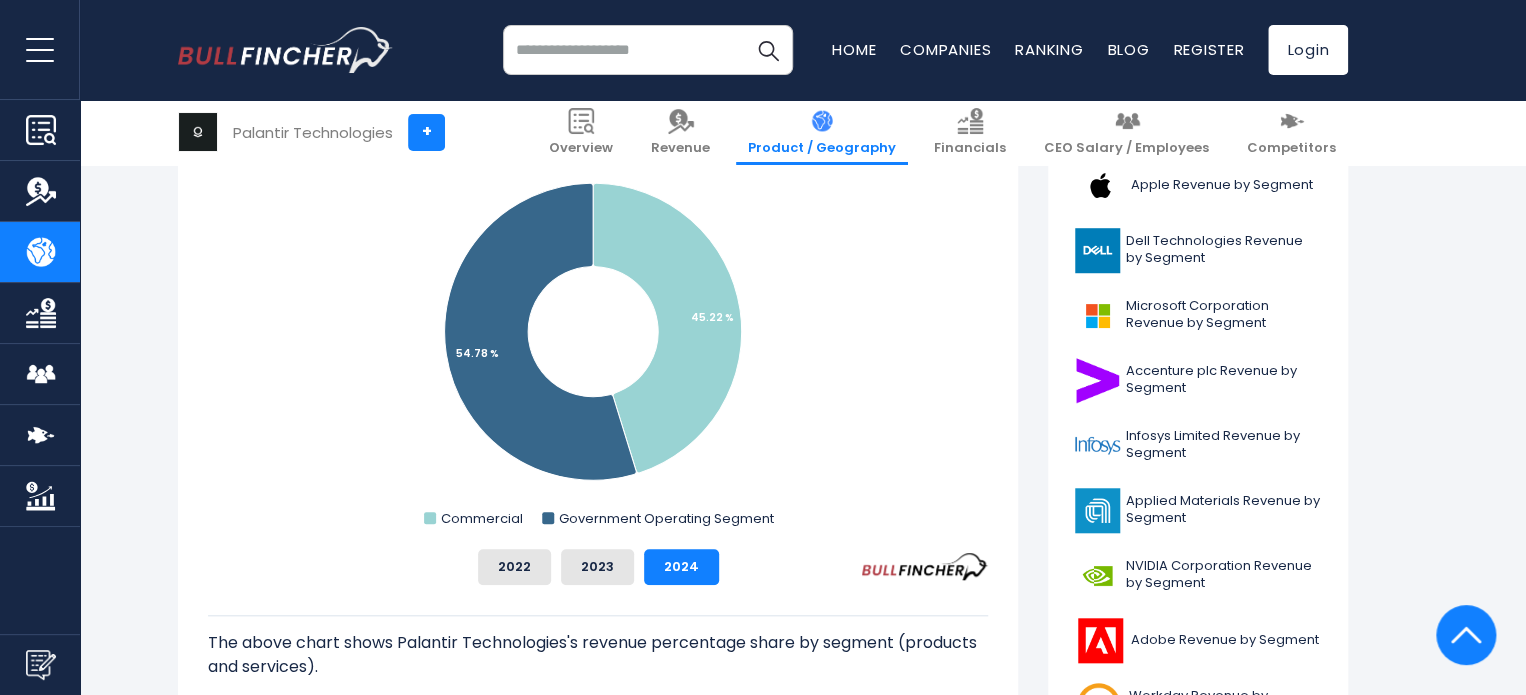 scroll, scrollTop: 0, scrollLeft: 0, axis: both 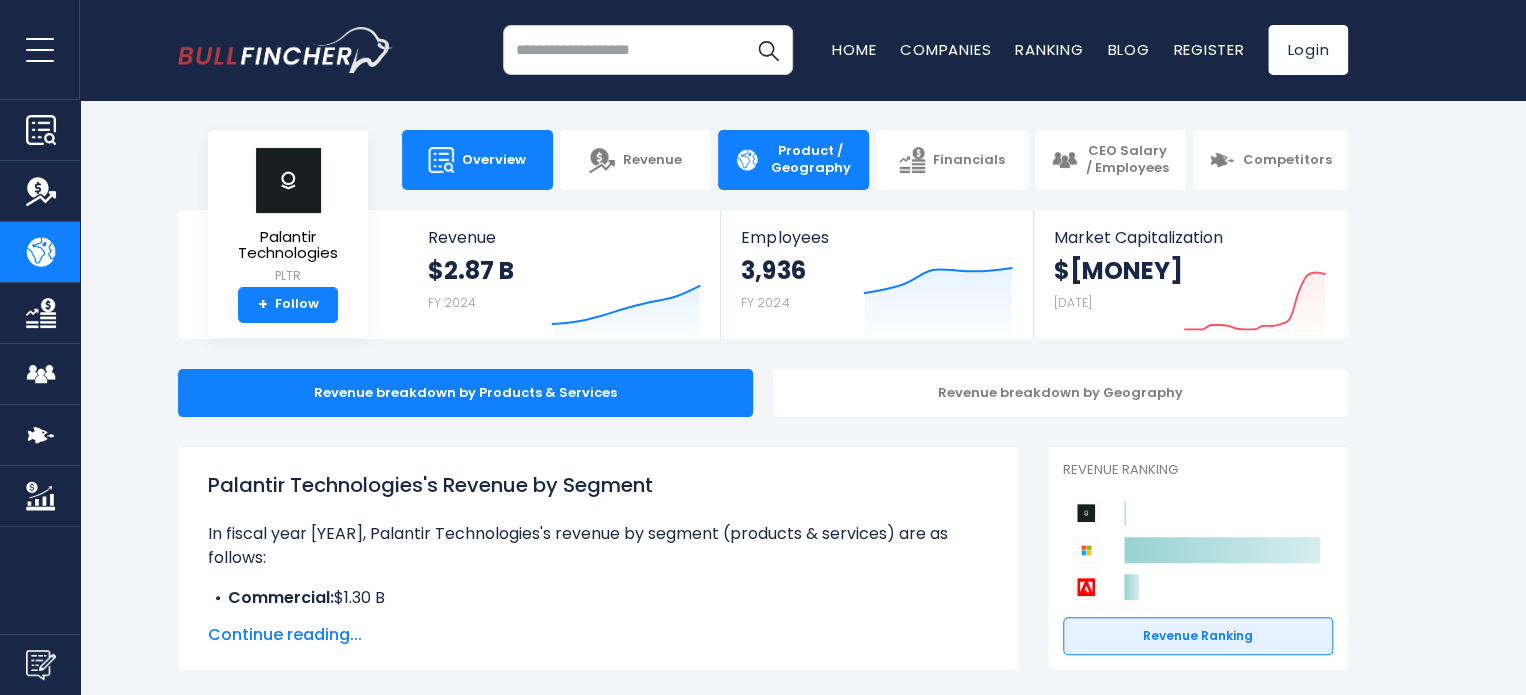 click at bounding box center (441, 160) 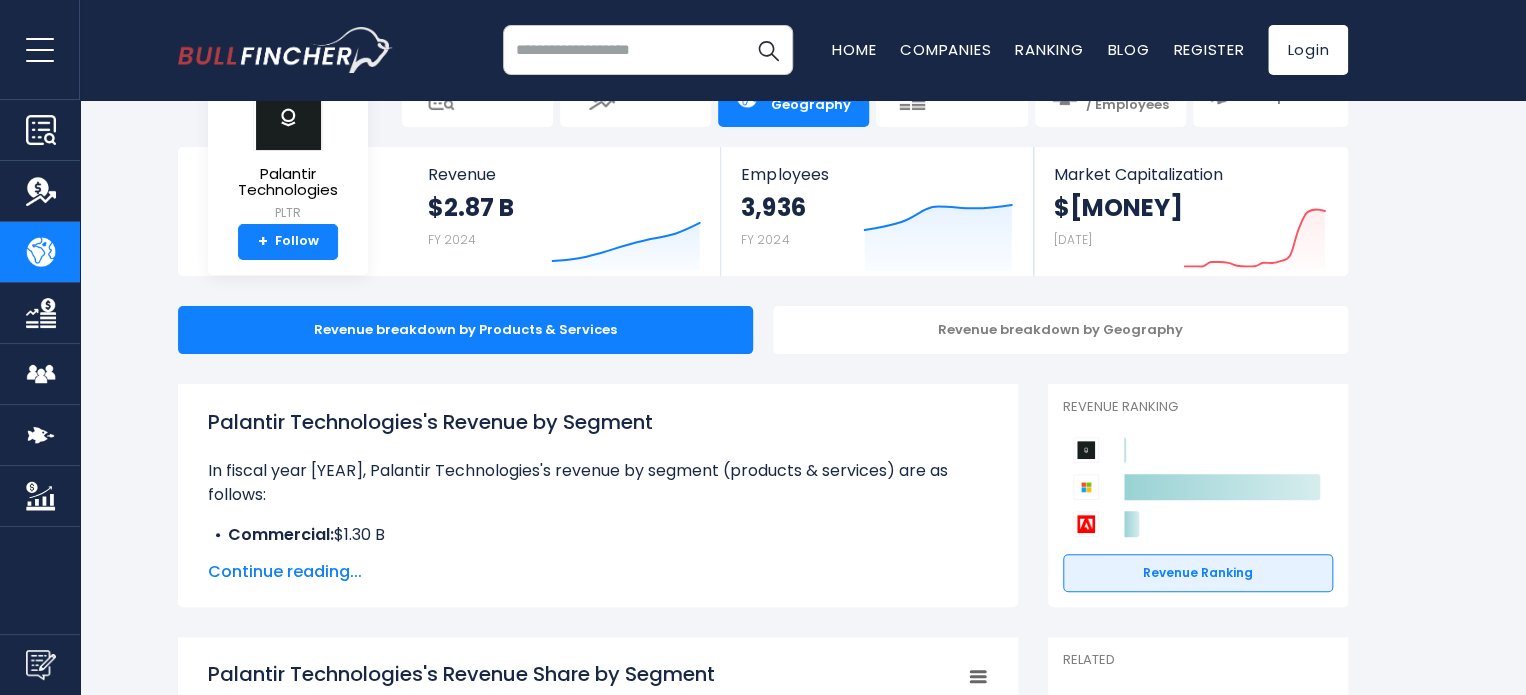 scroll, scrollTop: 0, scrollLeft: 0, axis: both 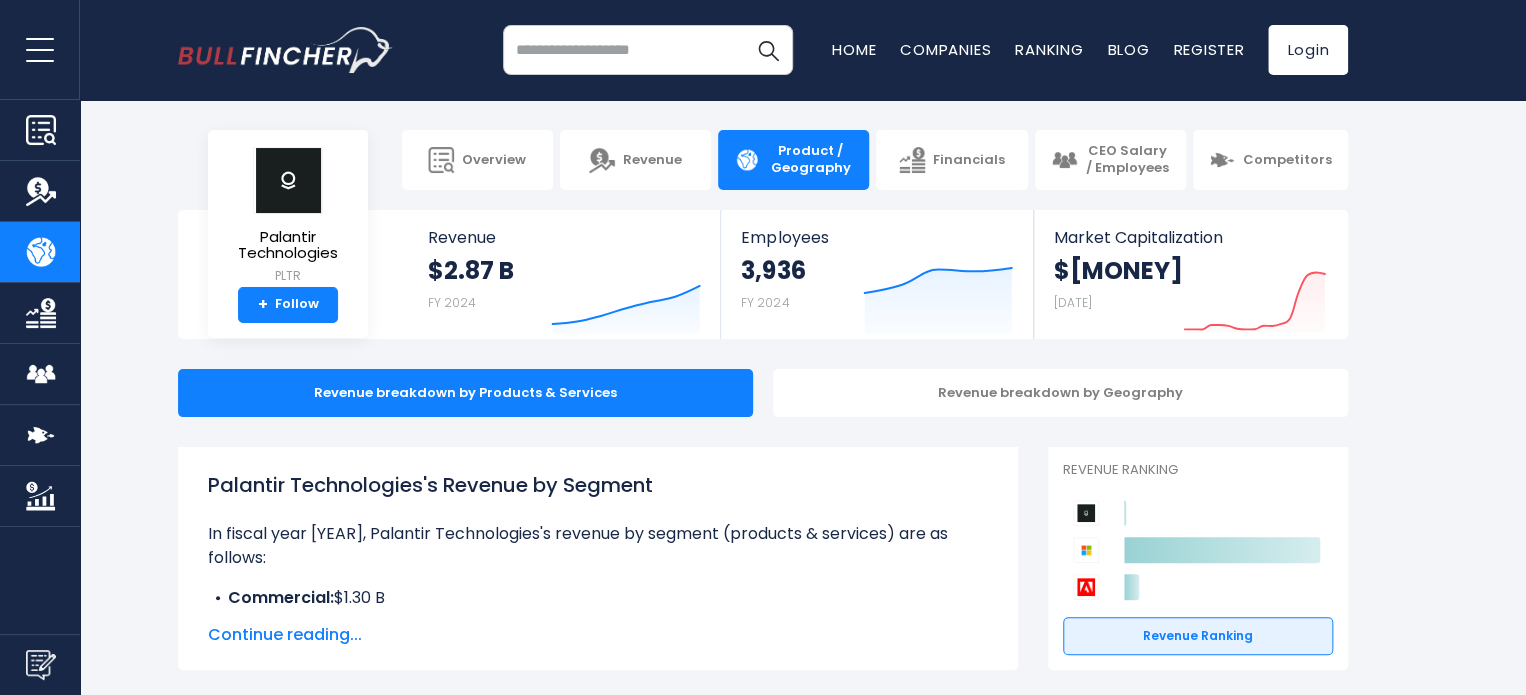 click on "Product / Geography" at bounding box center [810, 160] 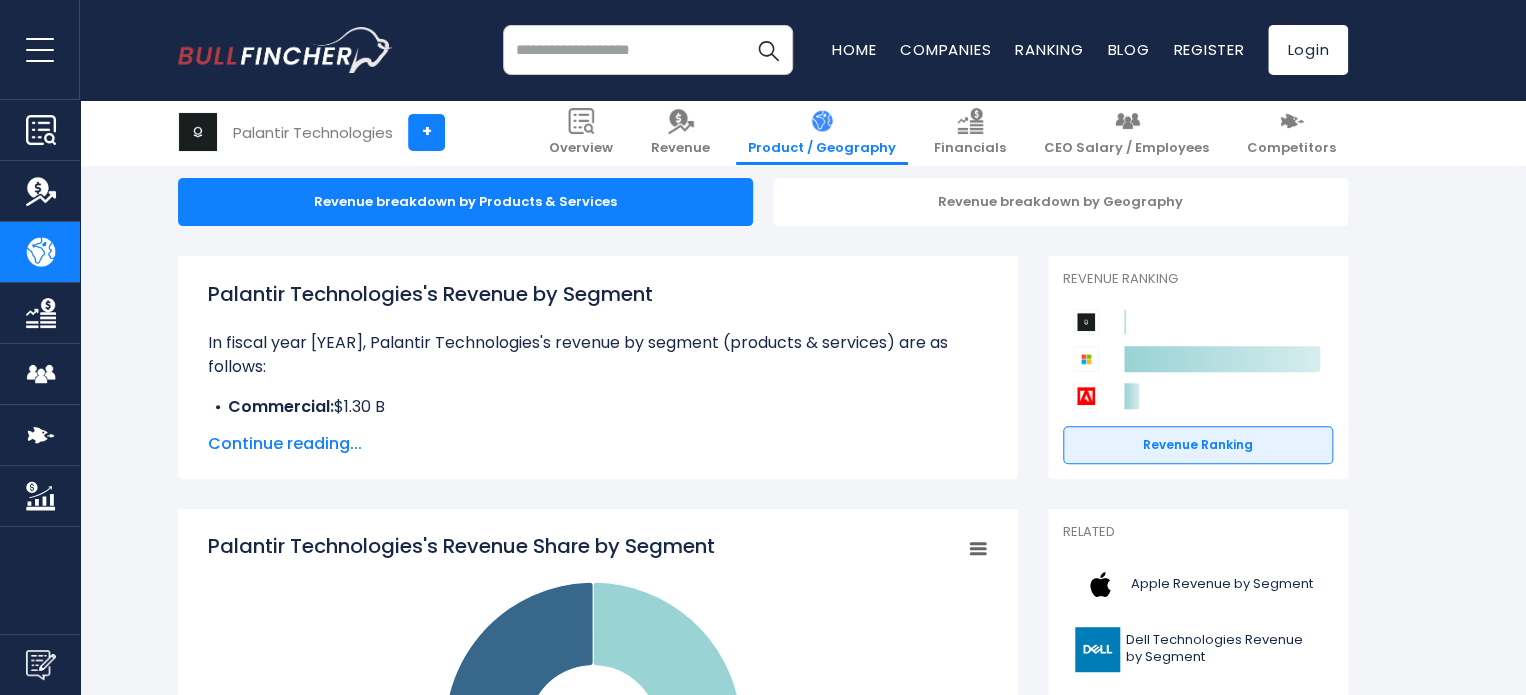 scroll, scrollTop: 200, scrollLeft: 0, axis: vertical 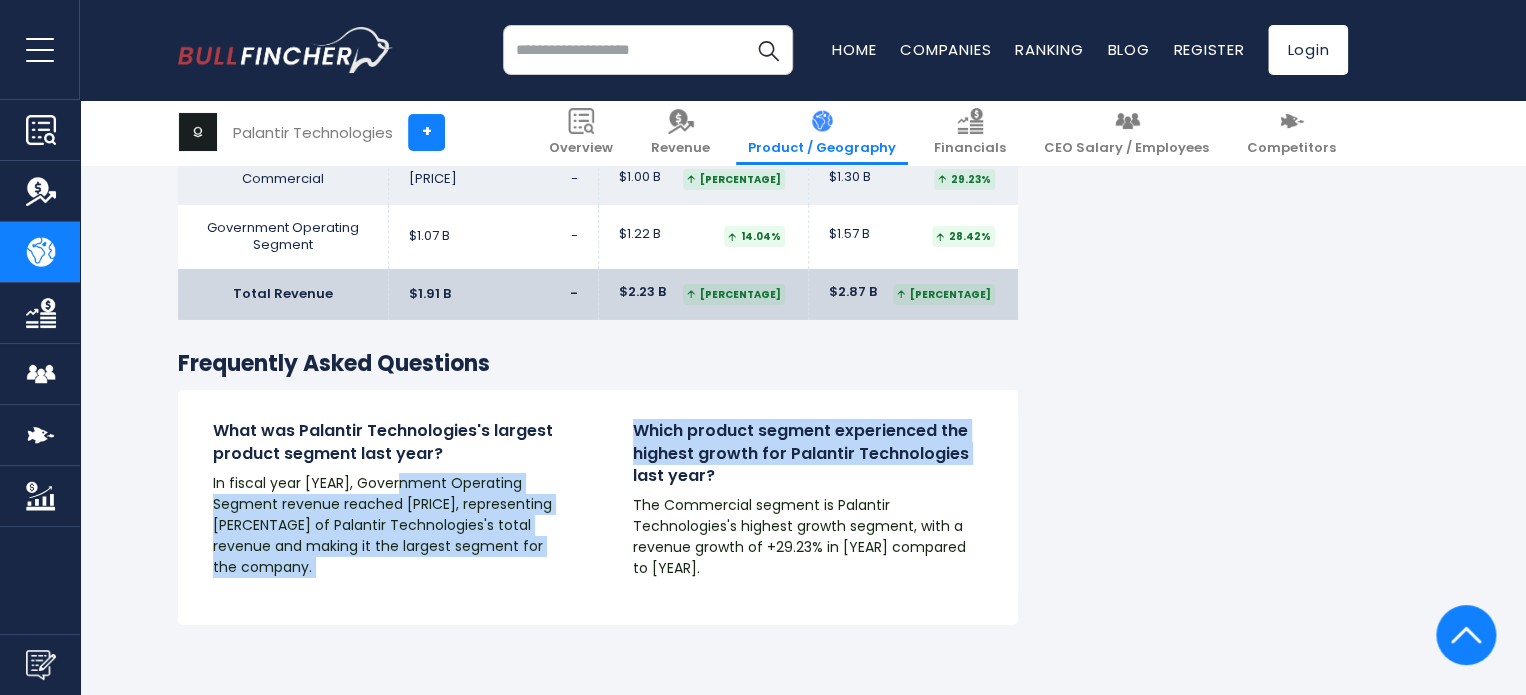 drag, startPoint x: 595, startPoint y: 466, endPoint x: 412, endPoint y: 472, distance: 183.09833 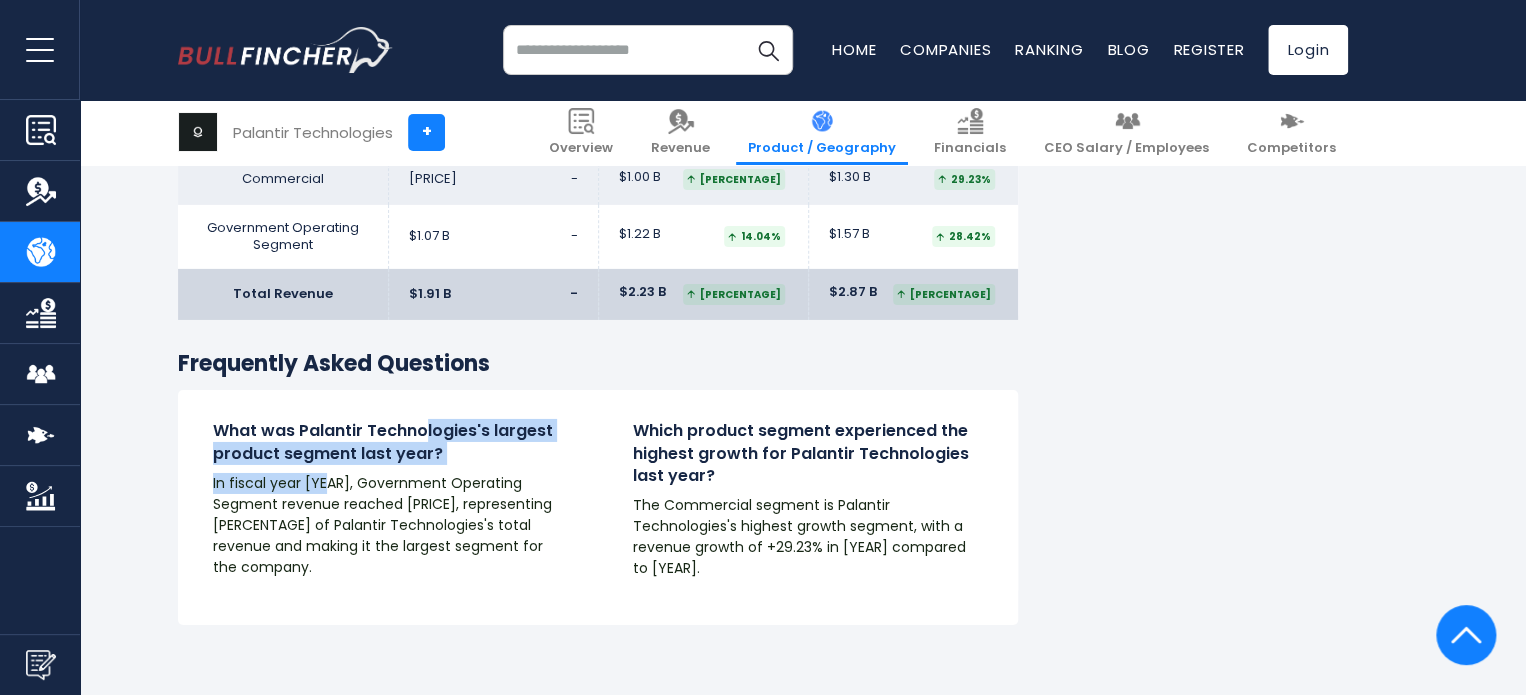 click on "What was Palantir Technologies's largest product segment last year?
In fiscal year 2024, Government Operating Segment revenue reached $1.57 Billion, representing 54.78% of Palantir Technologies's total revenue and making it the largest segment for the company." at bounding box center (388, 499) 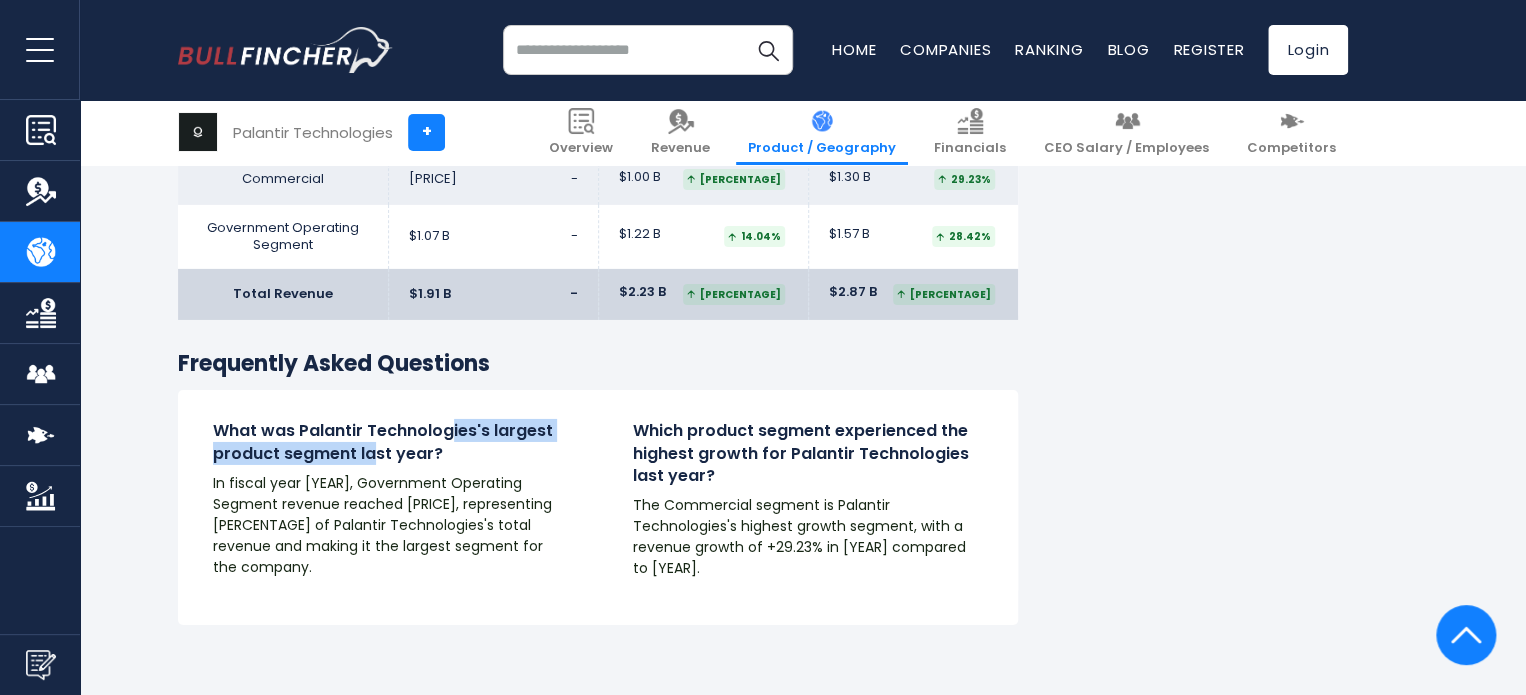 click on "What was Palantir Technologies's largest product segment last year?
In fiscal year 2024, Government Operating Segment revenue reached $1.57 Billion, representing 54.78% of Palantir Technologies's total revenue and making it the largest segment for the company.
Which product segment experienced the highest growth for Palantir Technologies last year?" at bounding box center [598, 507] 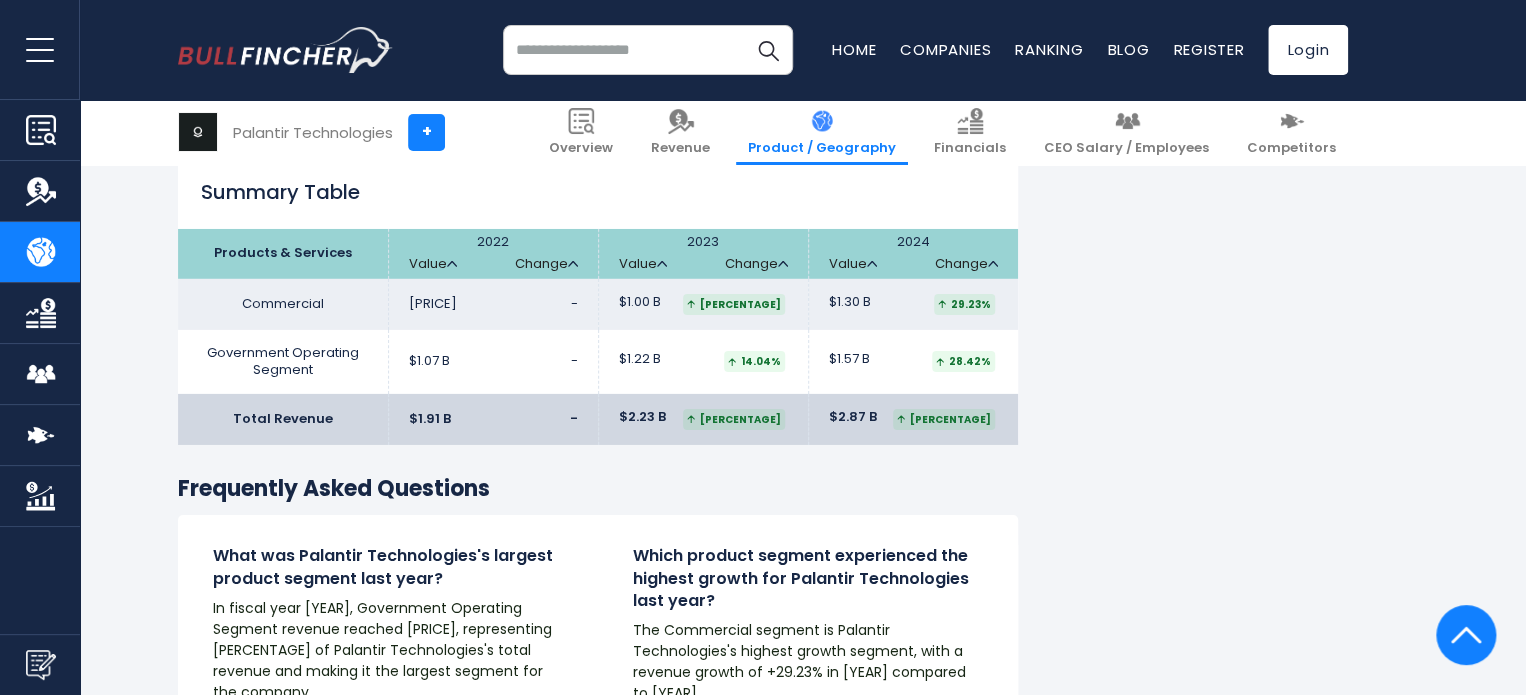 scroll, scrollTop: 2900, scrollLeft: 0, axis: vertical 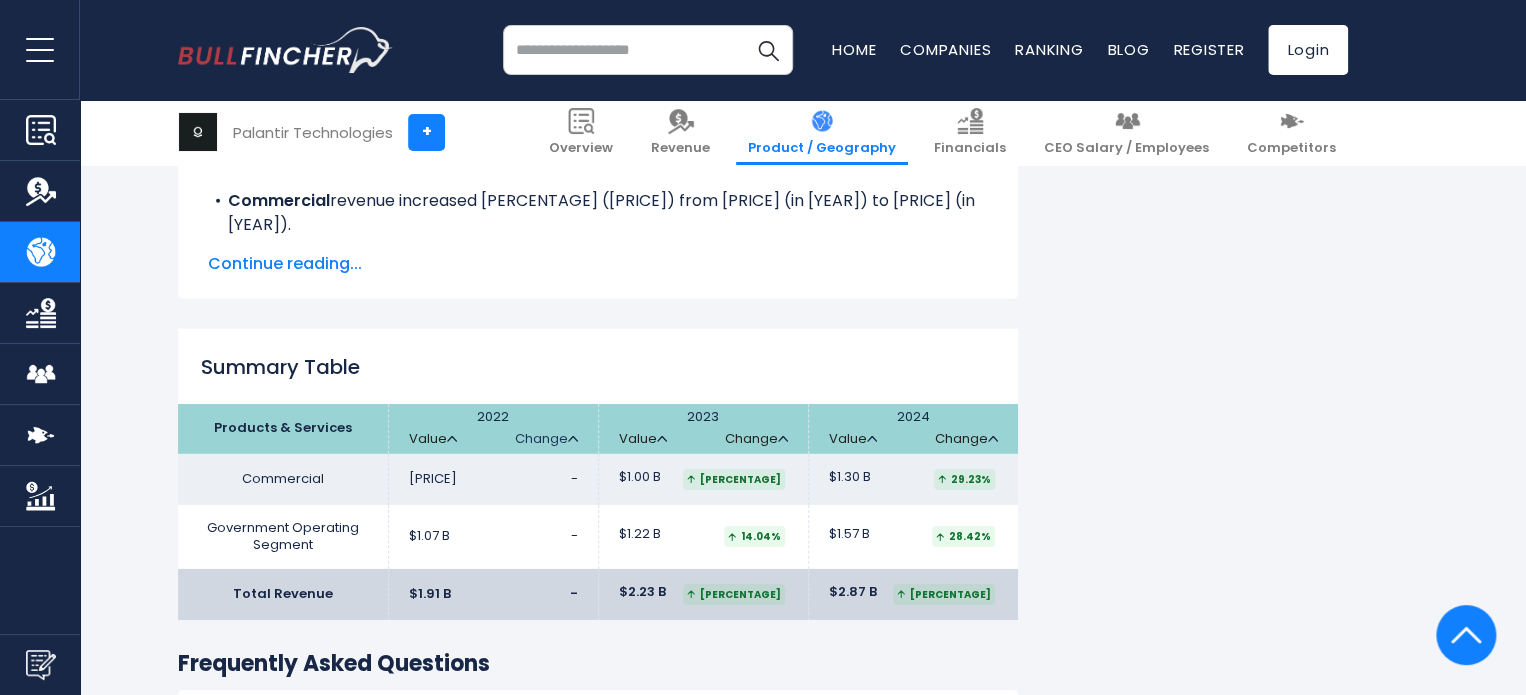 click on "Change" at bounding box center (546, 439) 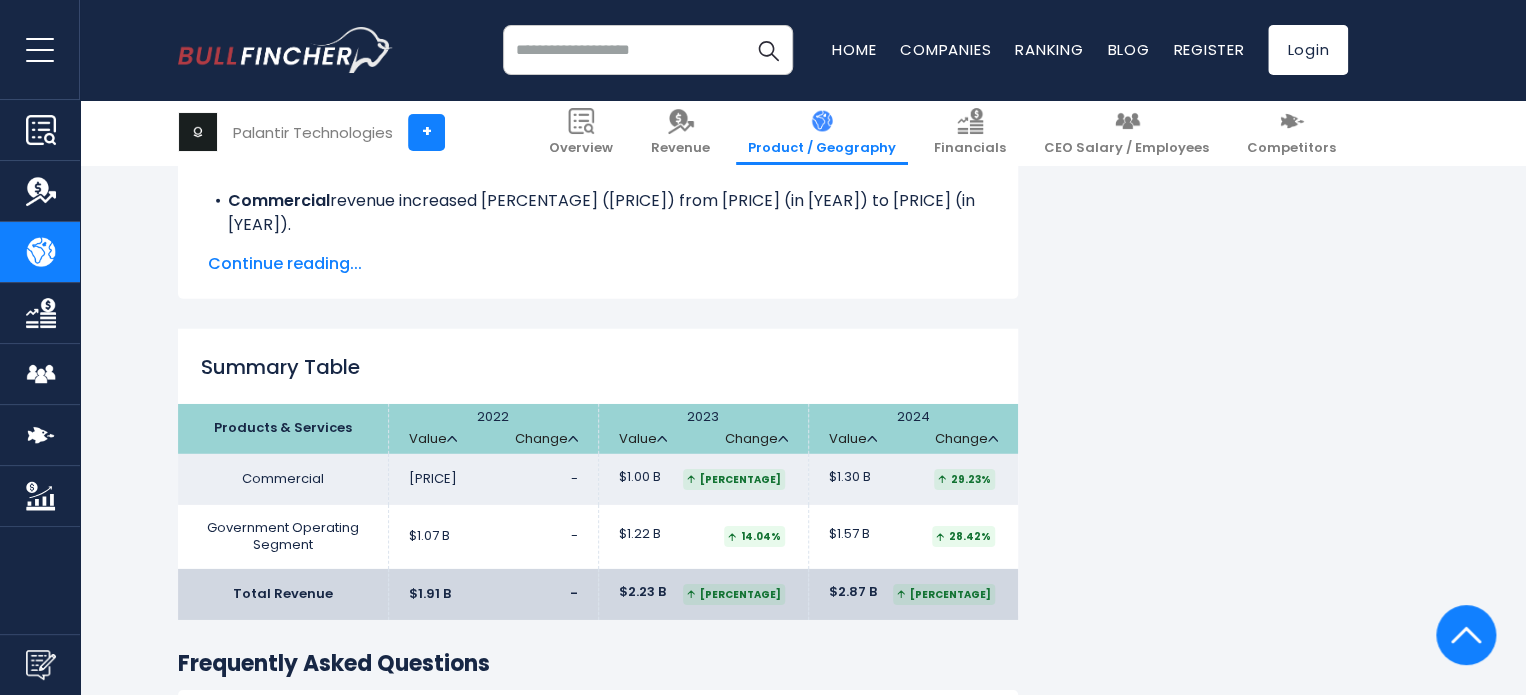 click on "2022
Value
Change" at bounding box center (493, 429) 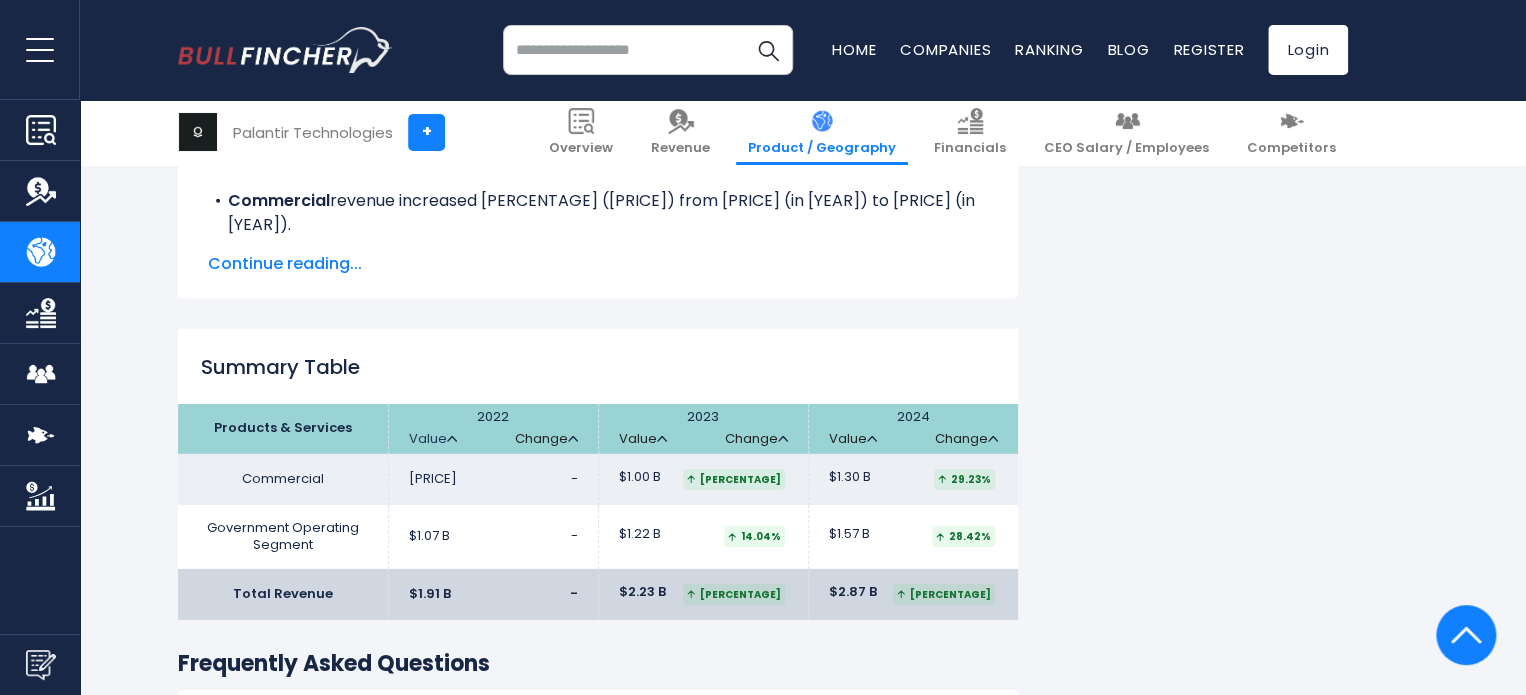 click on "Value" at bounding box center [433, 439] 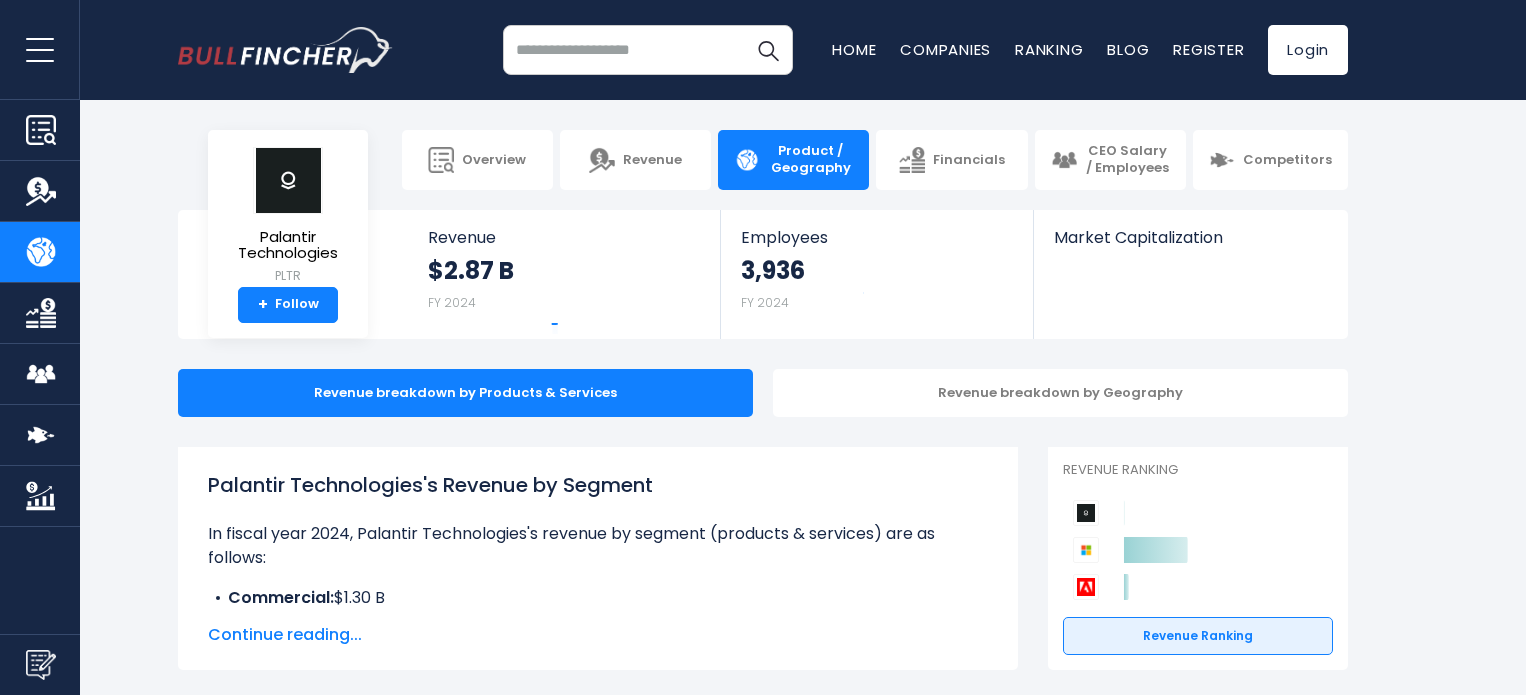 scroll, scrollTop: 0, scrollLeft: 0, axis: both 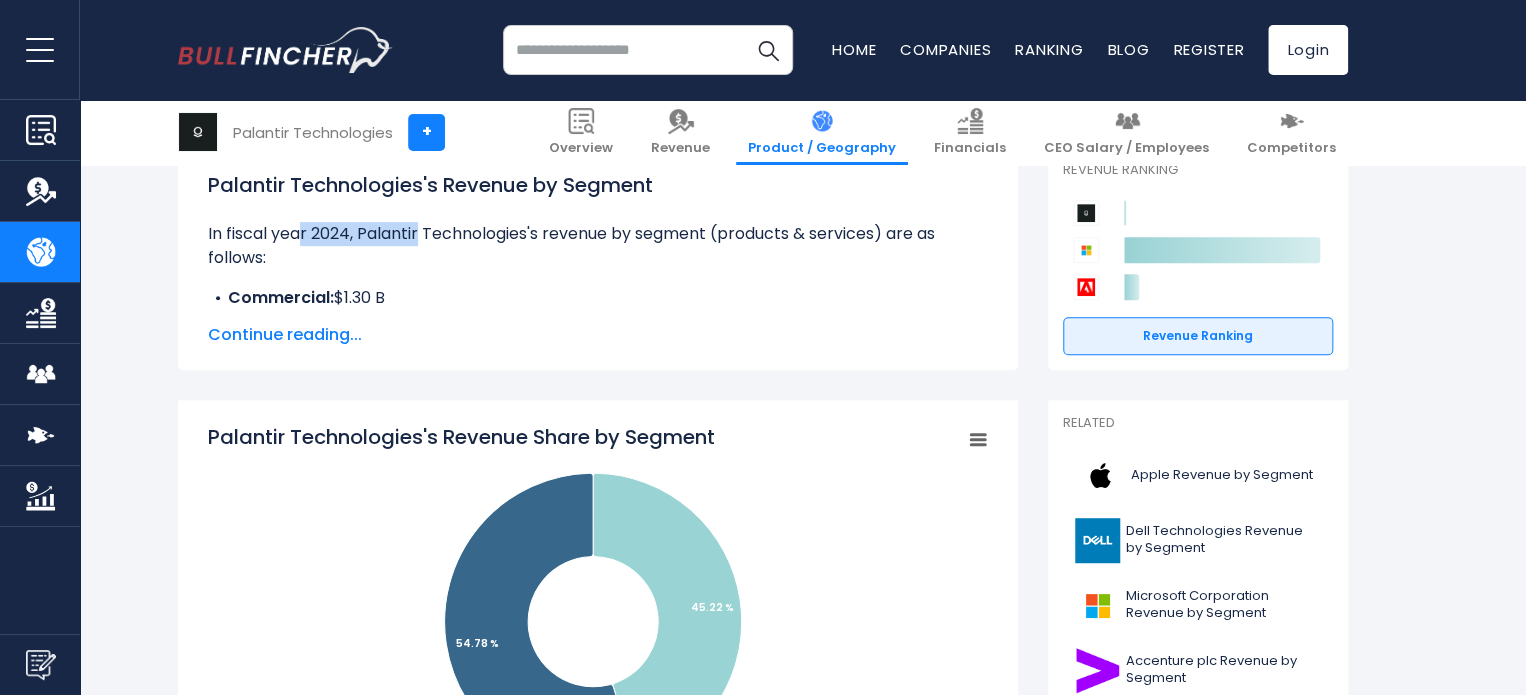 drag, startPoint x: 357, startPoint y: 233, endPoint x: 288, endPoint y: 236, distance: 69.065186 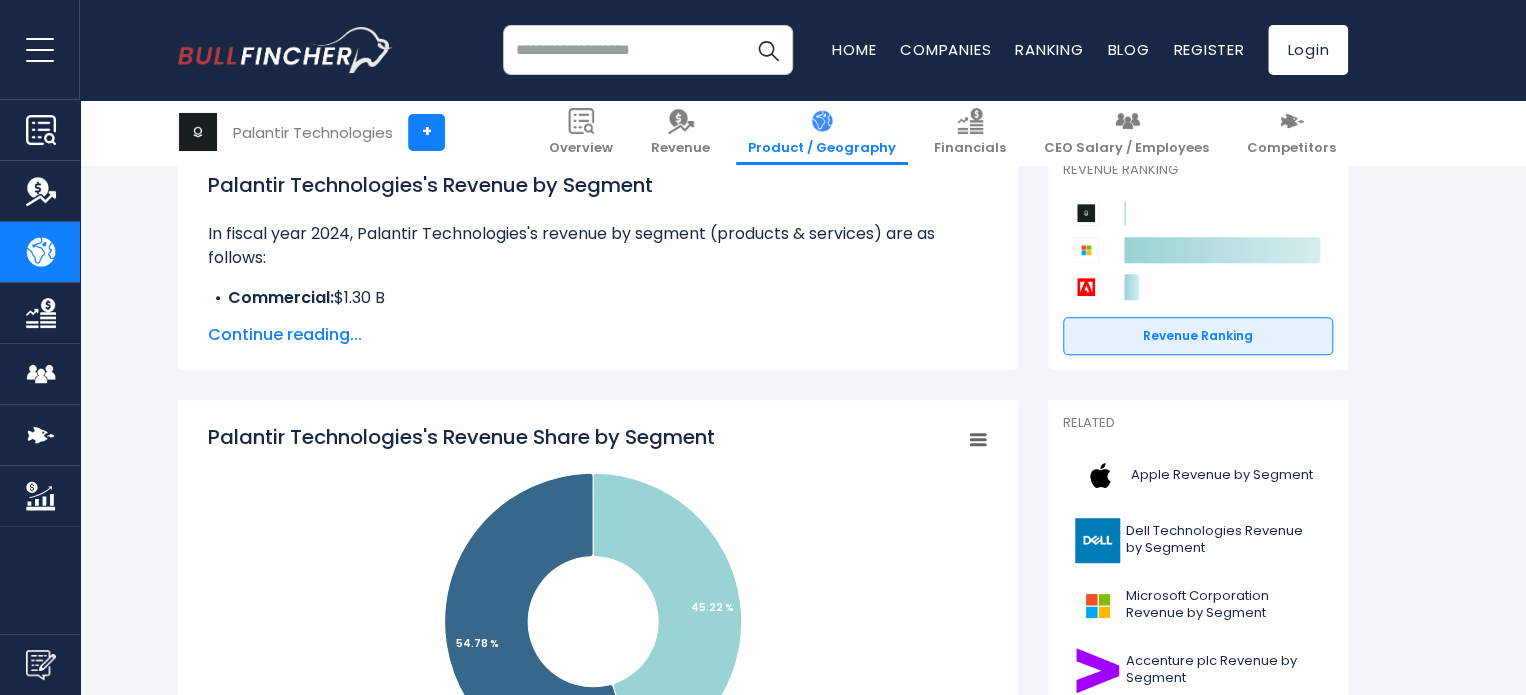 click on "Palantir Technologies's Revenue by Segment
In fiscal year 2024,
Palantir Technologies's
revenue by segment (products & services) are as follows:
Commercial:
$[MONEY] B
Government Operating Segment:
$[MONEY] B
Check out" at bounding box center (598, 240) 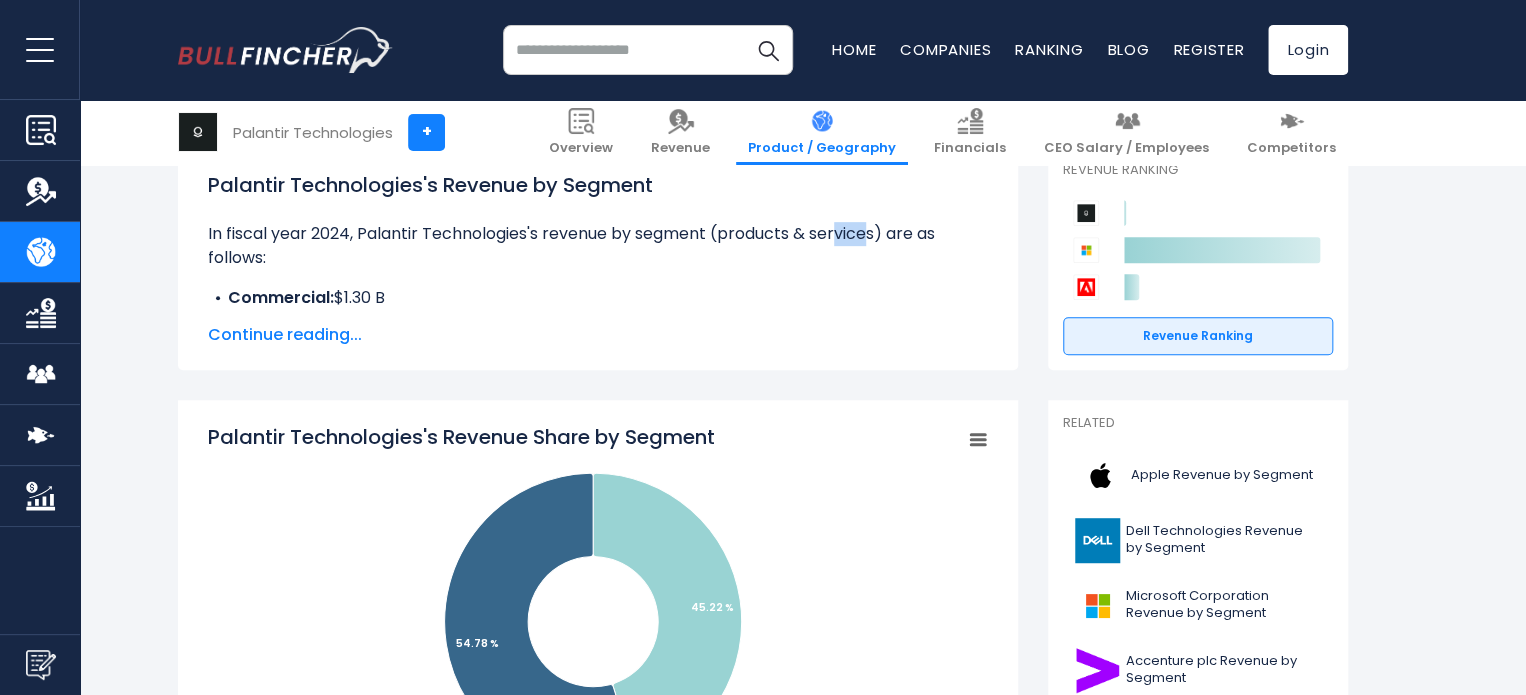 drag, startPoint x: 859, startPoint y: 218, endPoint x: 830, endPoint y: 239, distance: 35.805027 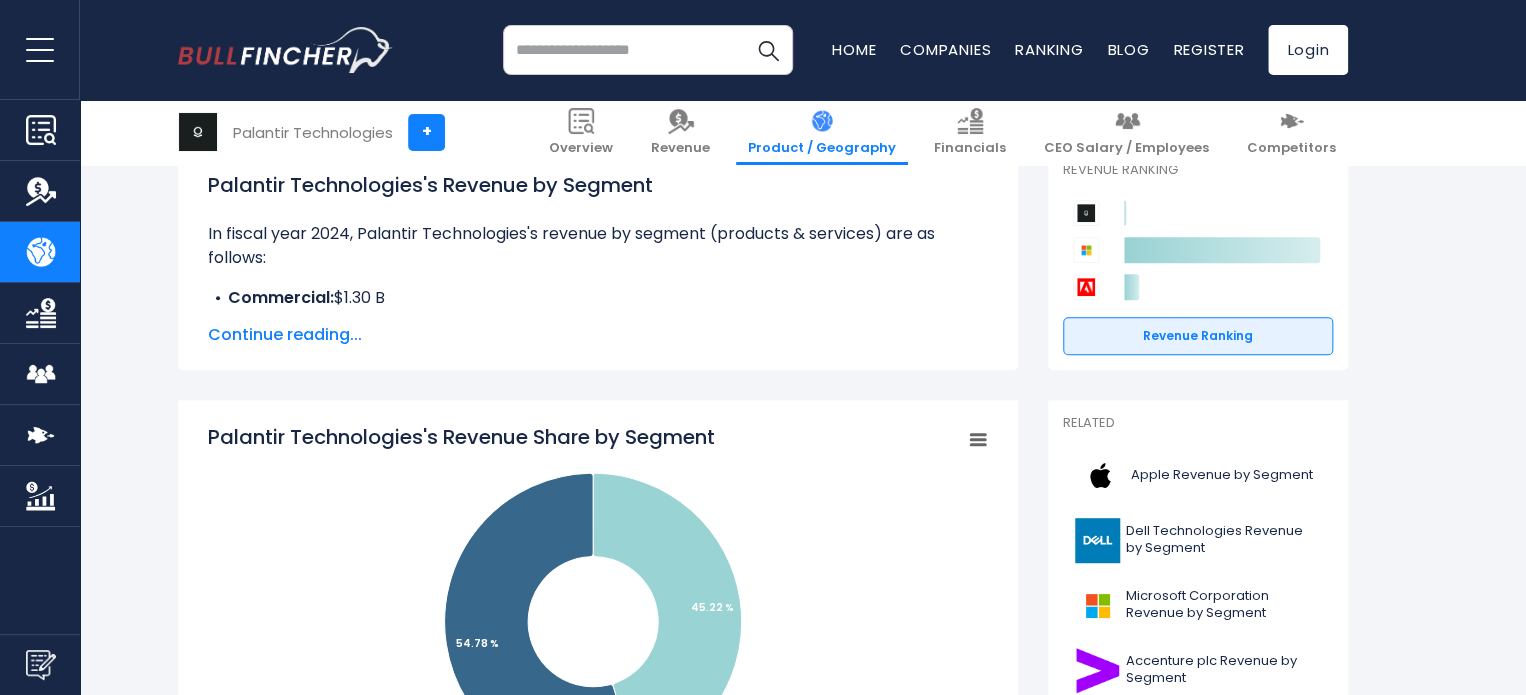 click on "Continue reading..." at bounding box center (598, 335) 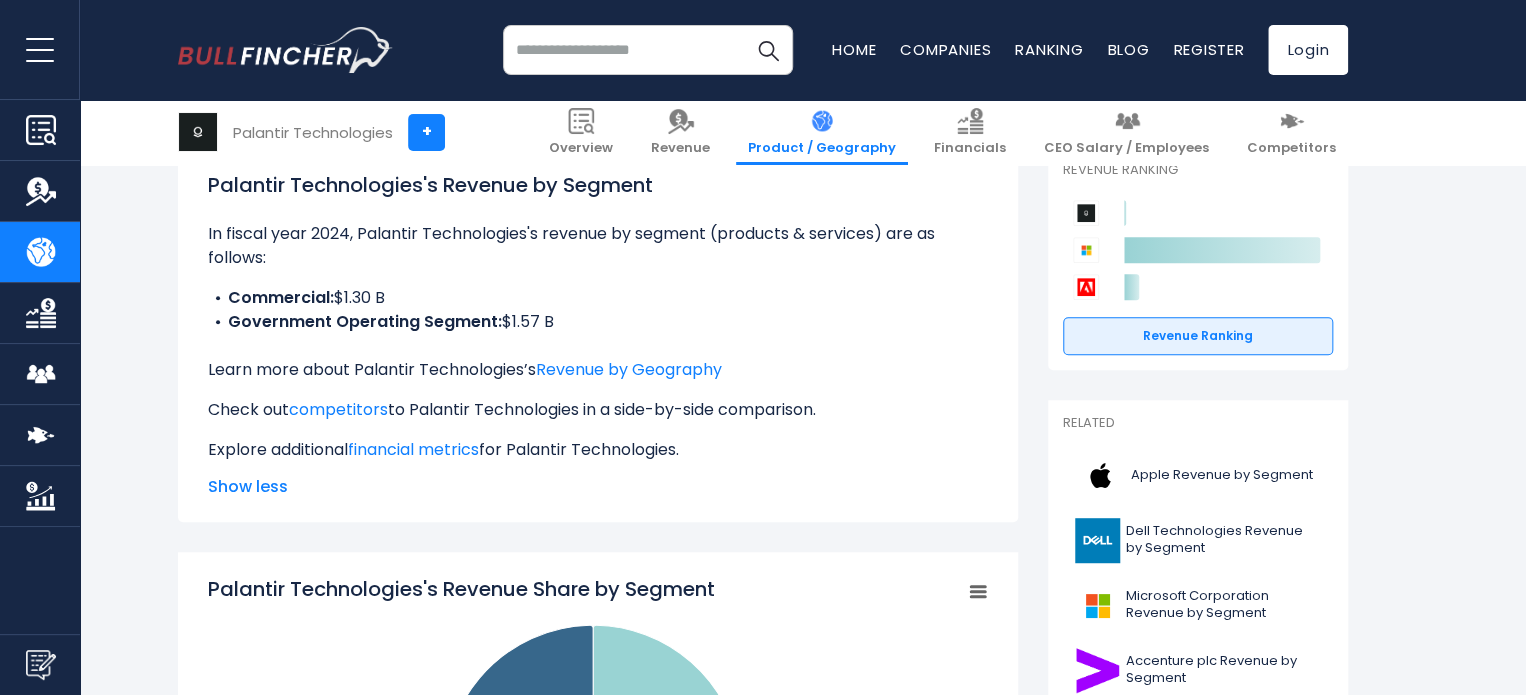 click on "Show less" at bounding box center [598, 487] 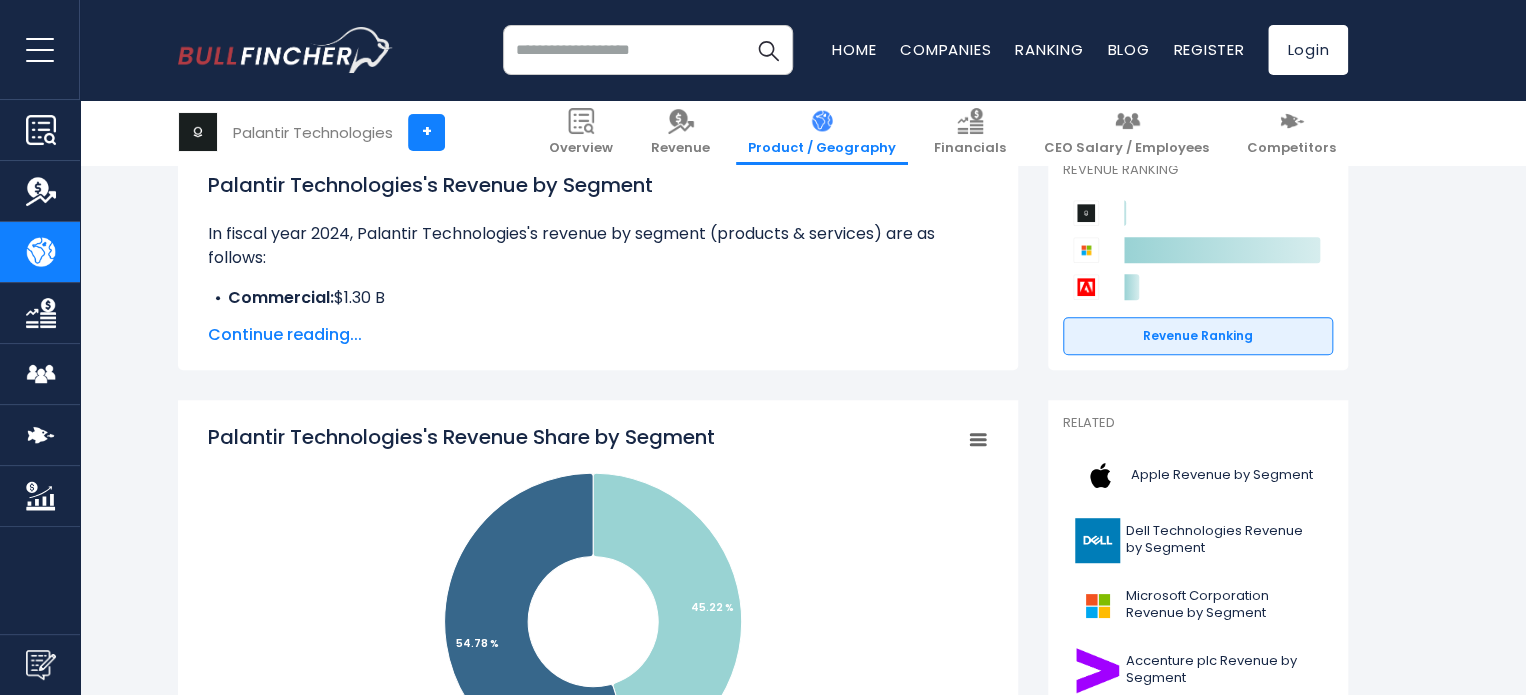 click on "Palantir Technologies's Revenue by Segment
In fiscal year 2024,
Palantir Technologies's
revenue by segment (products & services) are as follows:
Commercial:
$[MONEY] B
Government Operating Segment:
$[MONEY] B
Check out  competitors" at bounding box center (598, 258) 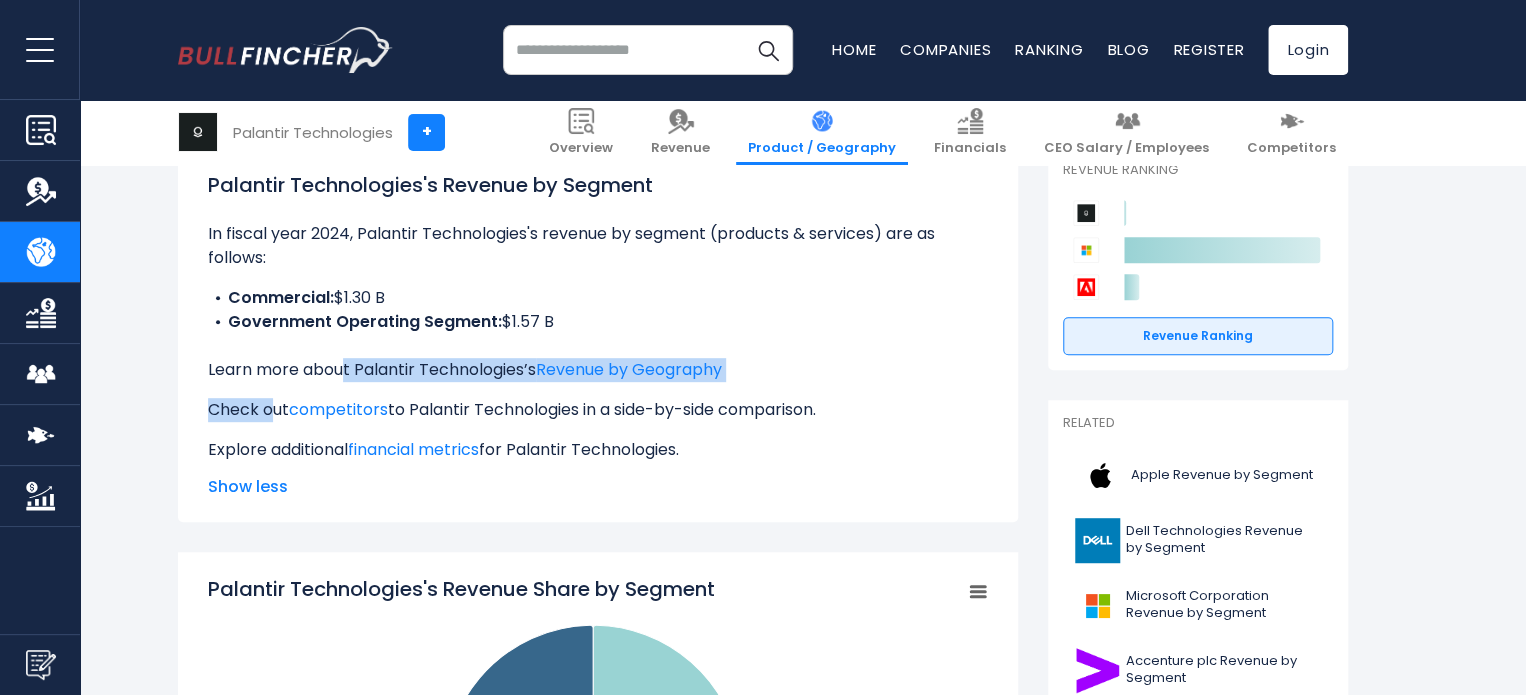 drag, startPoint x: 326, startPoint y: 372, endPoint x: 269, endPoint y: 385, distance: 58.463665 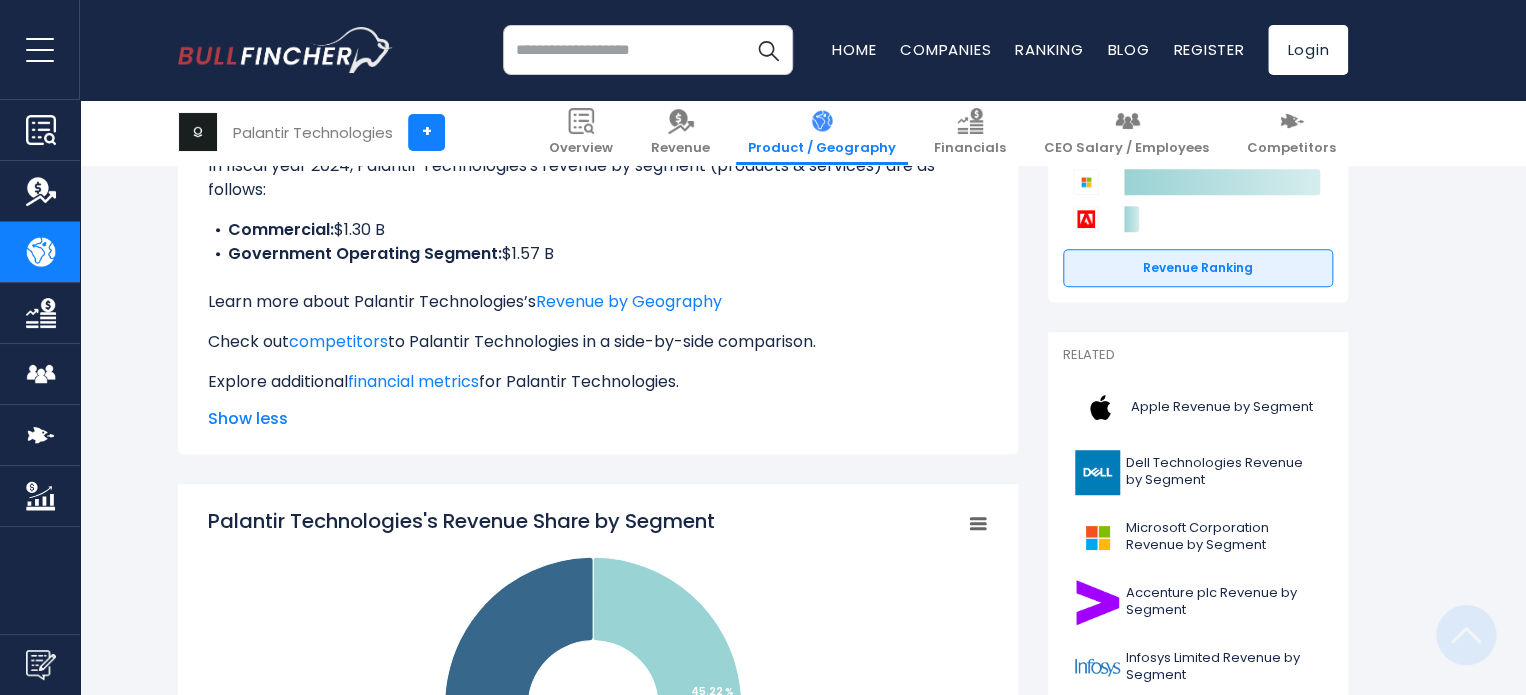 scroll, scrollTop: 600, scrollLeft: 0, axis: vertical 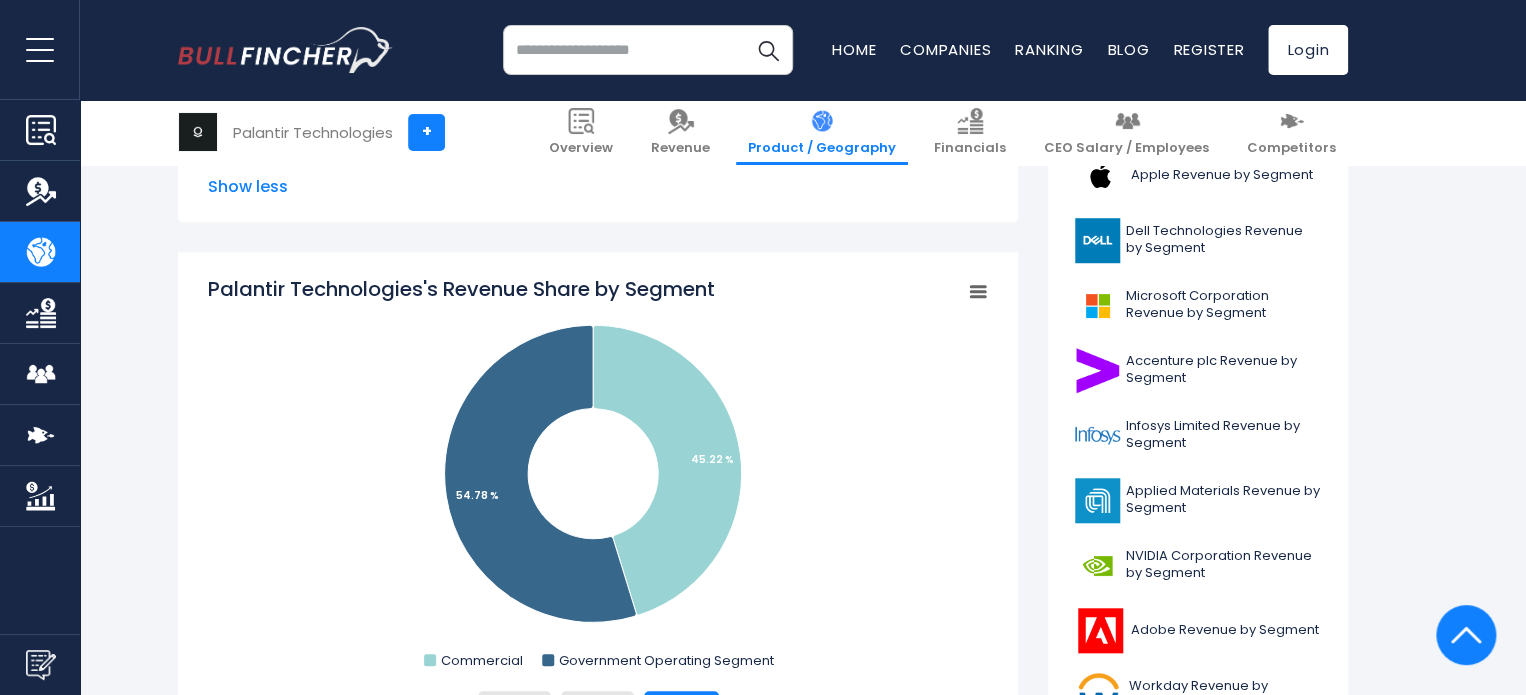 click on "Palantir Technologies's Revenue by Segment
In fiscal year 2024,
Palantir Technologies's
revenue by segment (products & services) are as follows:
Commercial:
$[MONEY] B
Government Operating Segment:
$[MONEY] B
Check out  competitors" at bounding box center [598, 34] 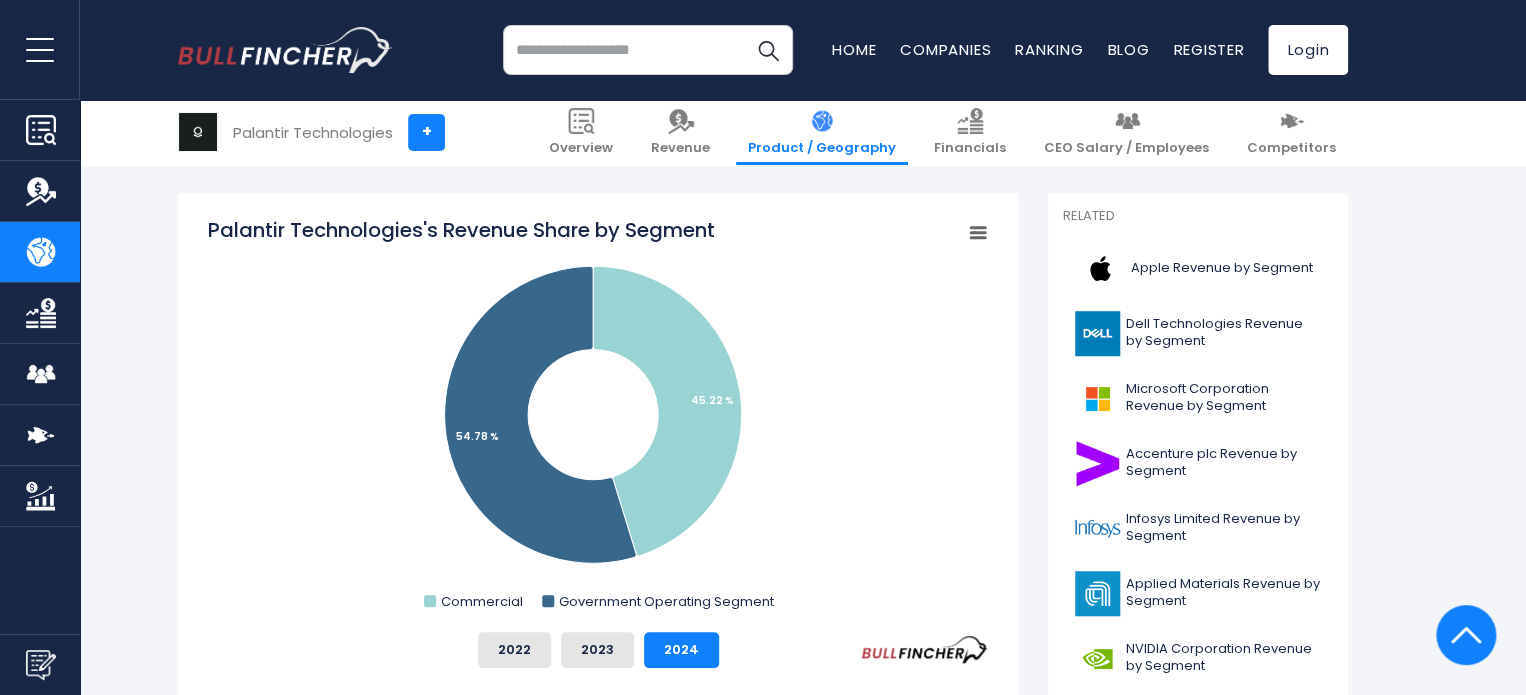 scroll, scrollTop: 500, scrollLeft: 0, axis: vertical 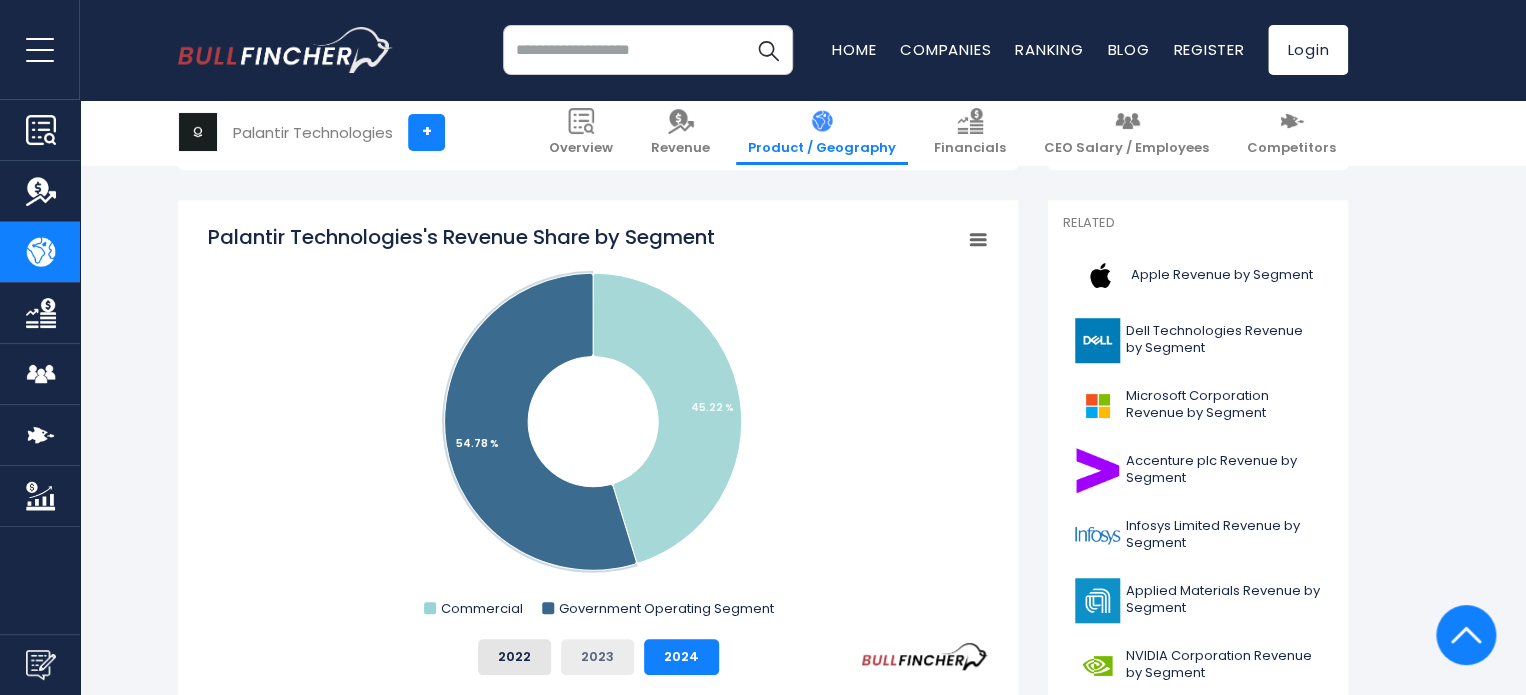 click on "2023" at bounding box center [597, 657] 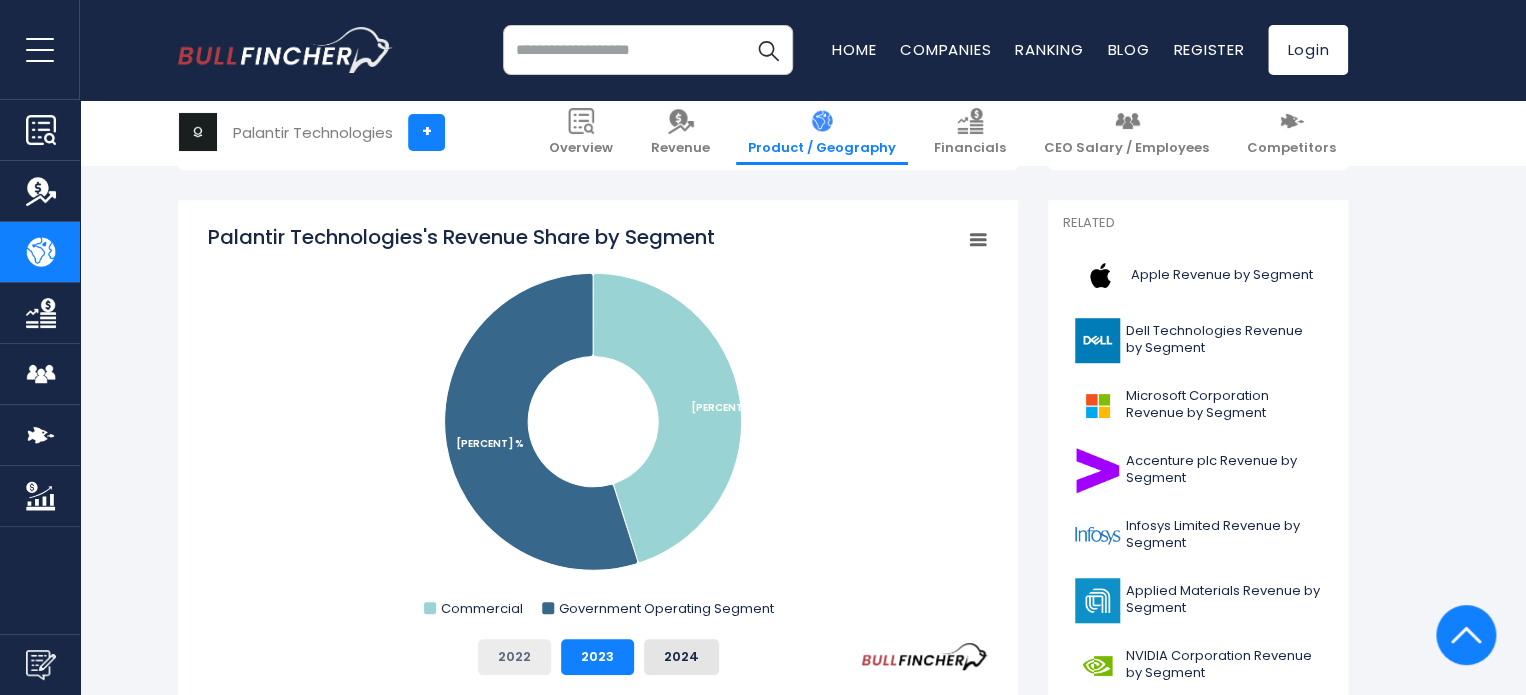 click on "2022" at bounding box center [514, 657] 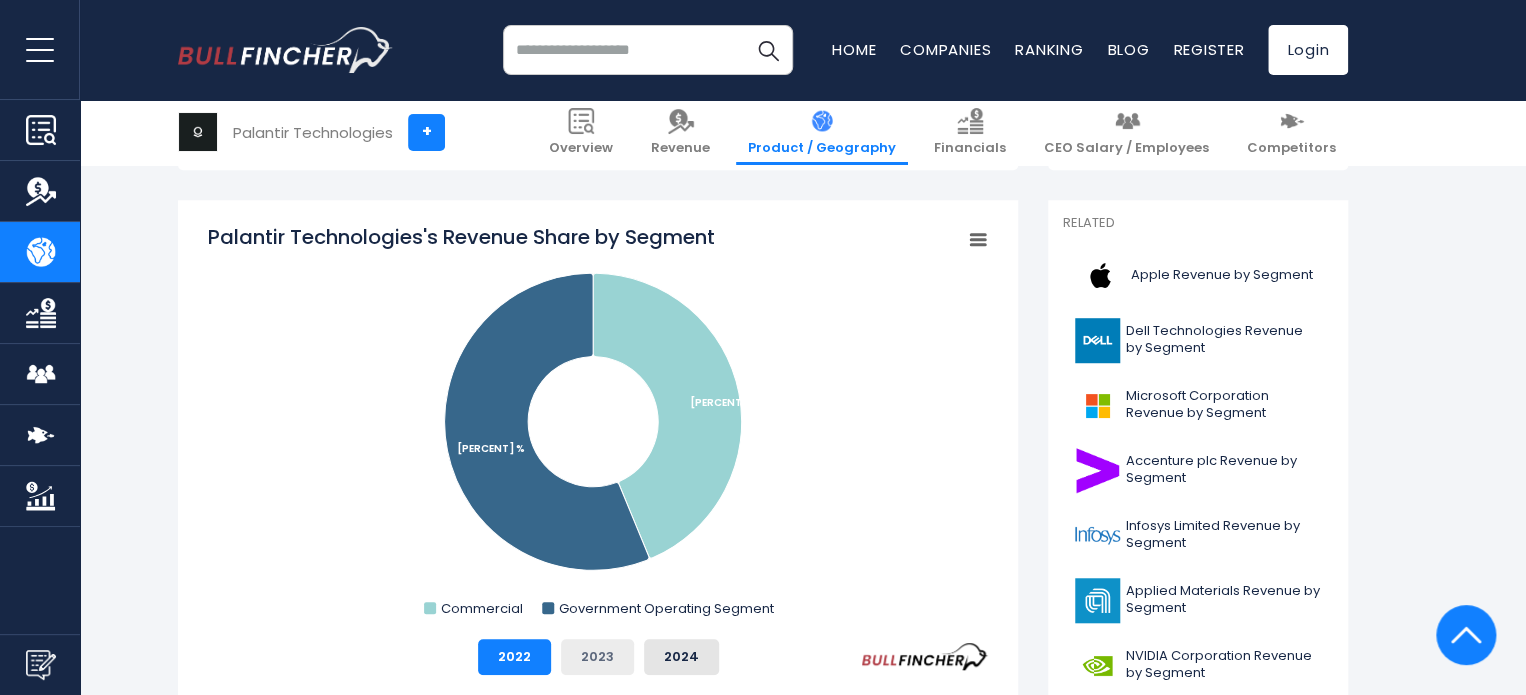 click on "2023" at bounding box center (597, 657) 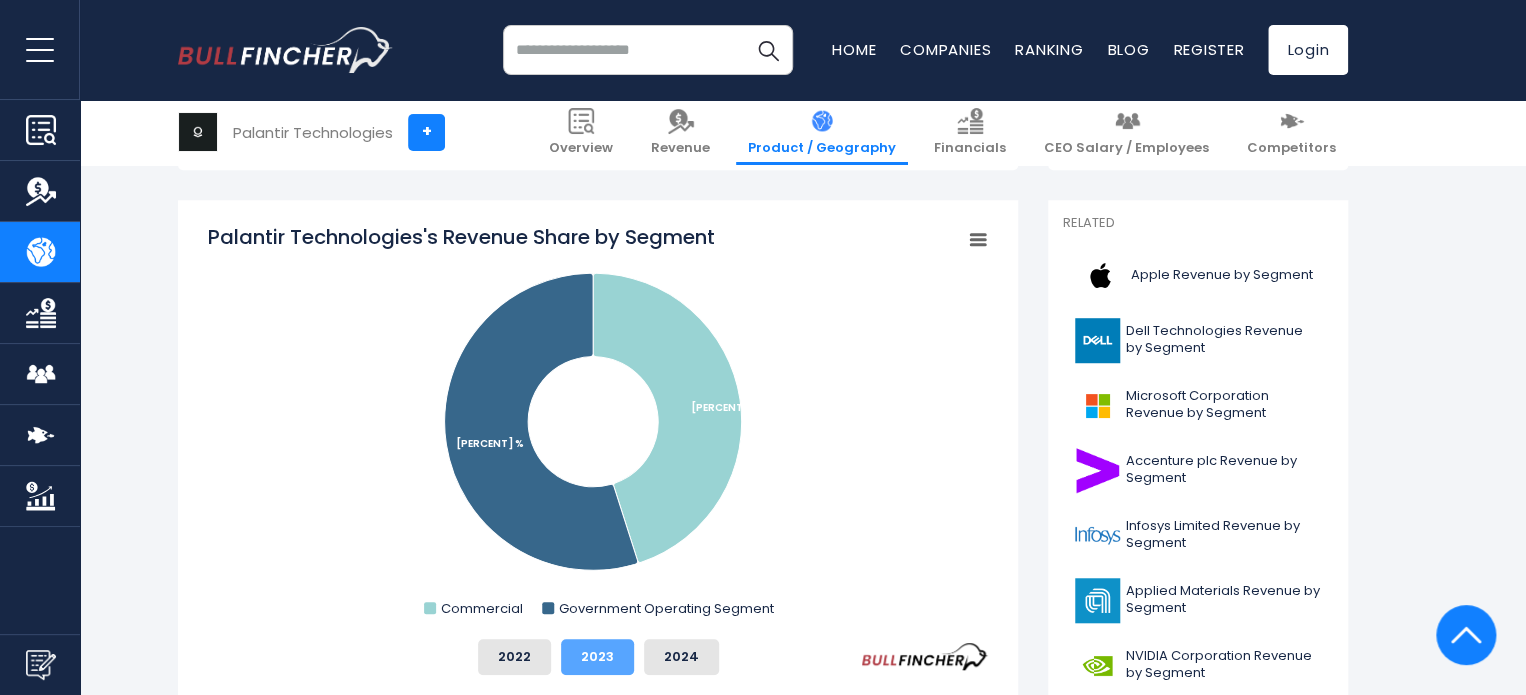 click on "2023" at bounding box center (597, 657) 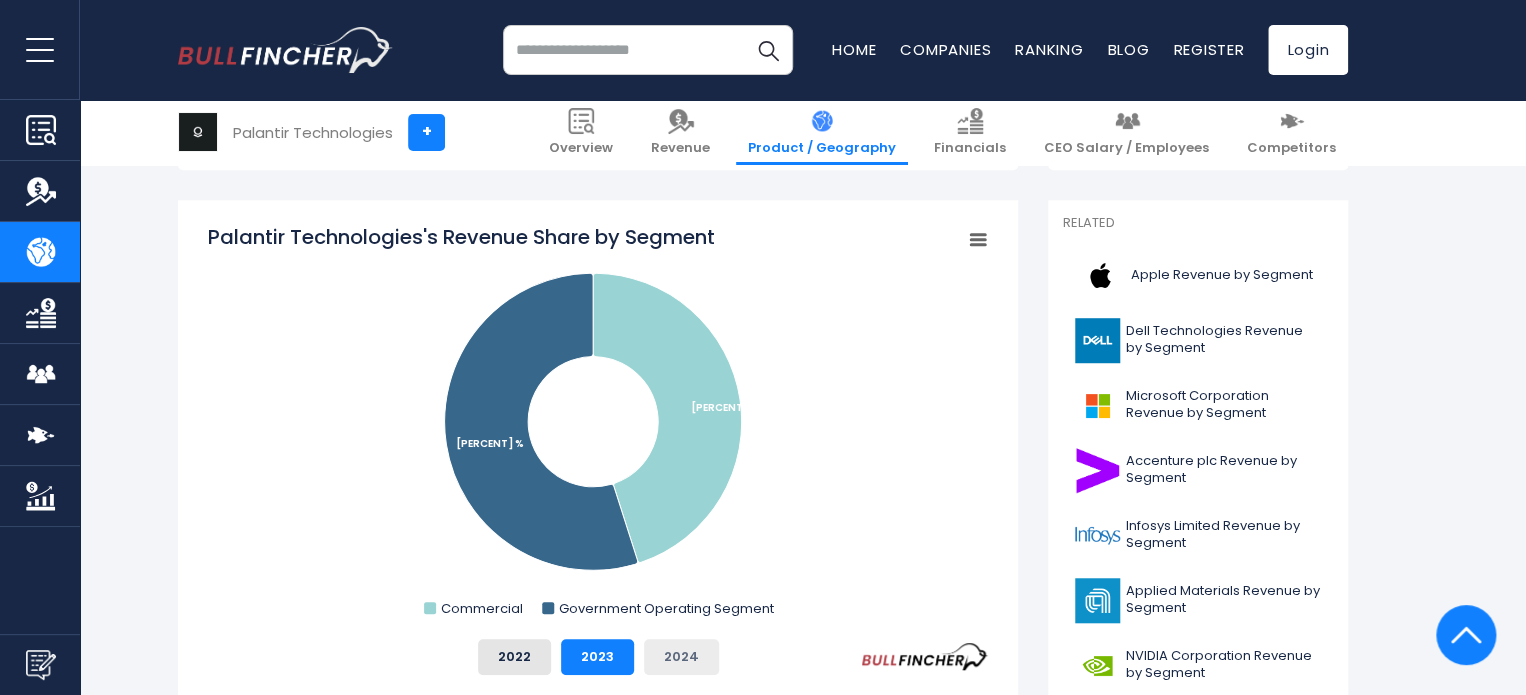 click on "2024" at bounding box center [681, 657] 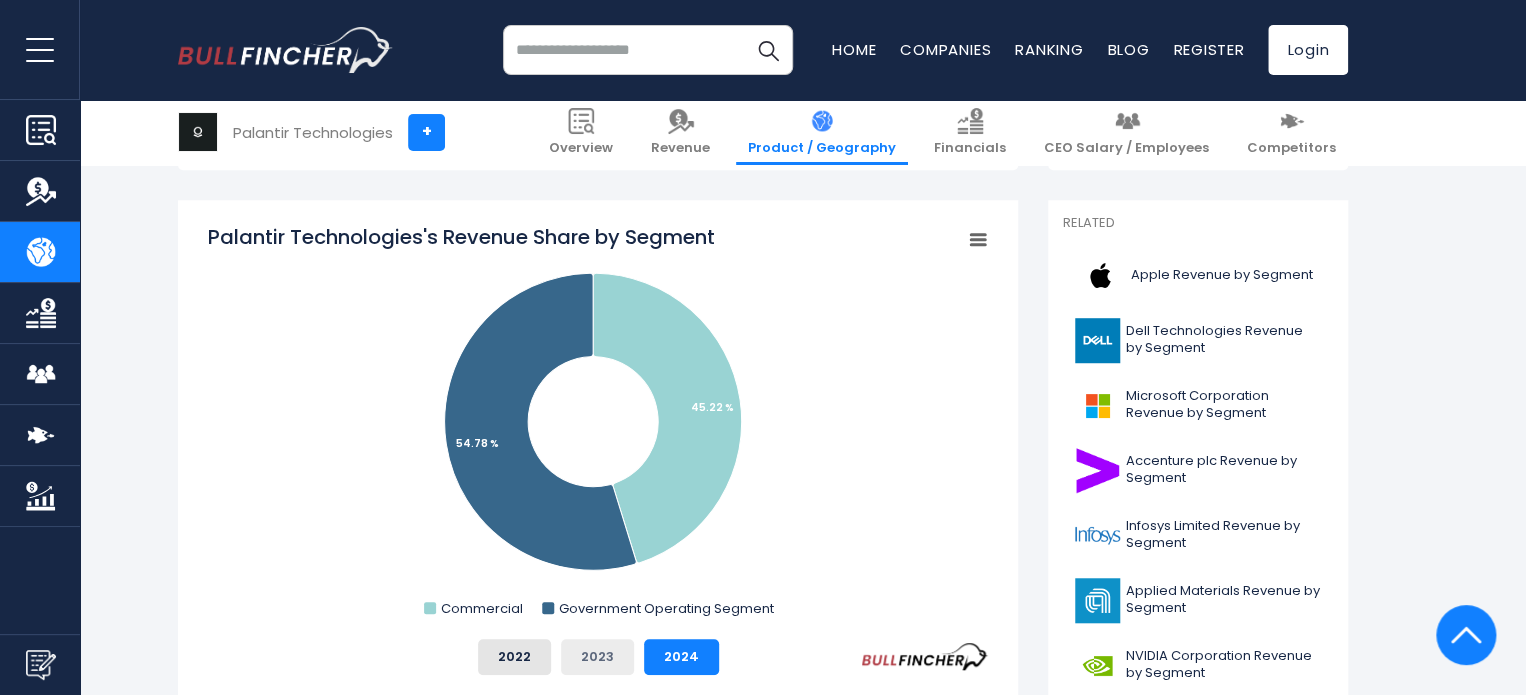 drag, startPoint x: 622, startPoint y: 653, endPoint x: 566, endPoint y: 653, distance: 56 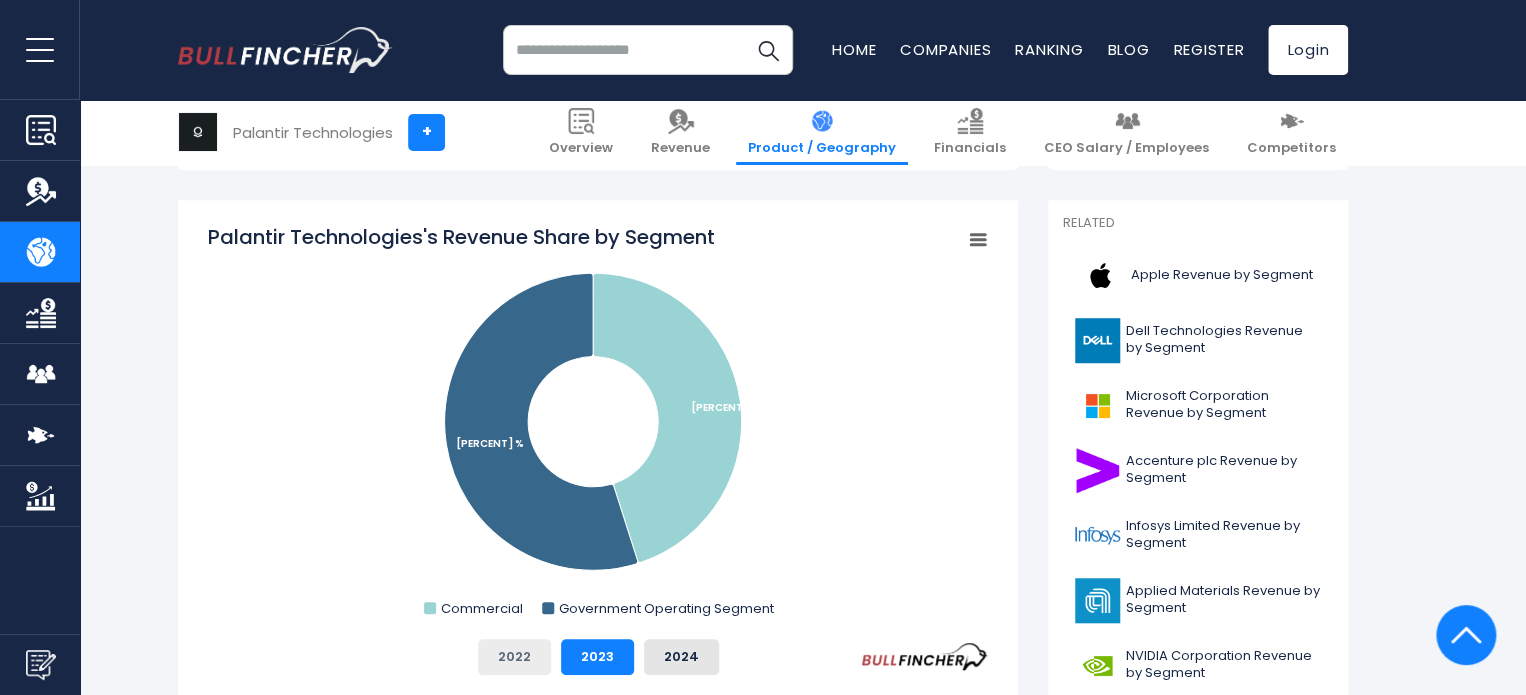 drag, startPoint x: 560, startPoint y: 653, endPoint x: 527, endPoint y: 657, distance: 33.24154 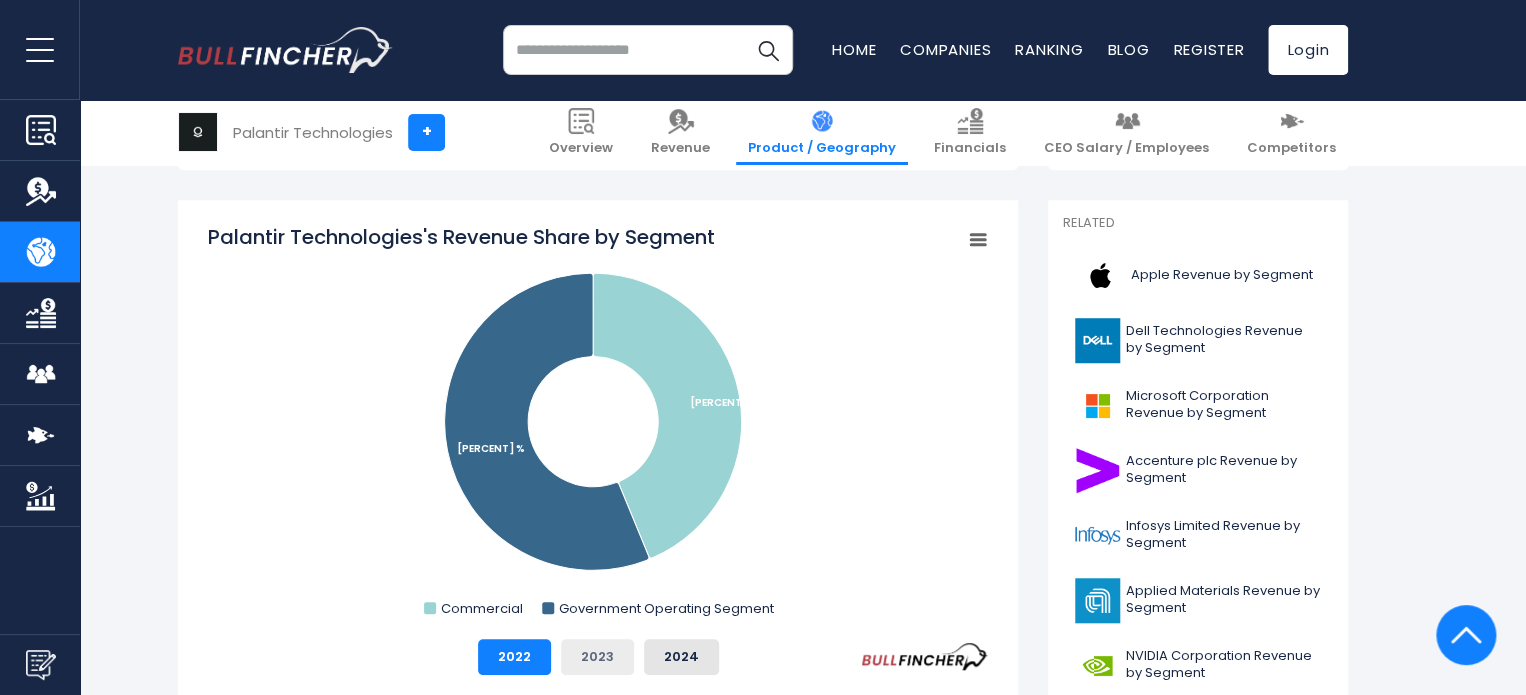 click on "2023" at bounding box center (597, 657) 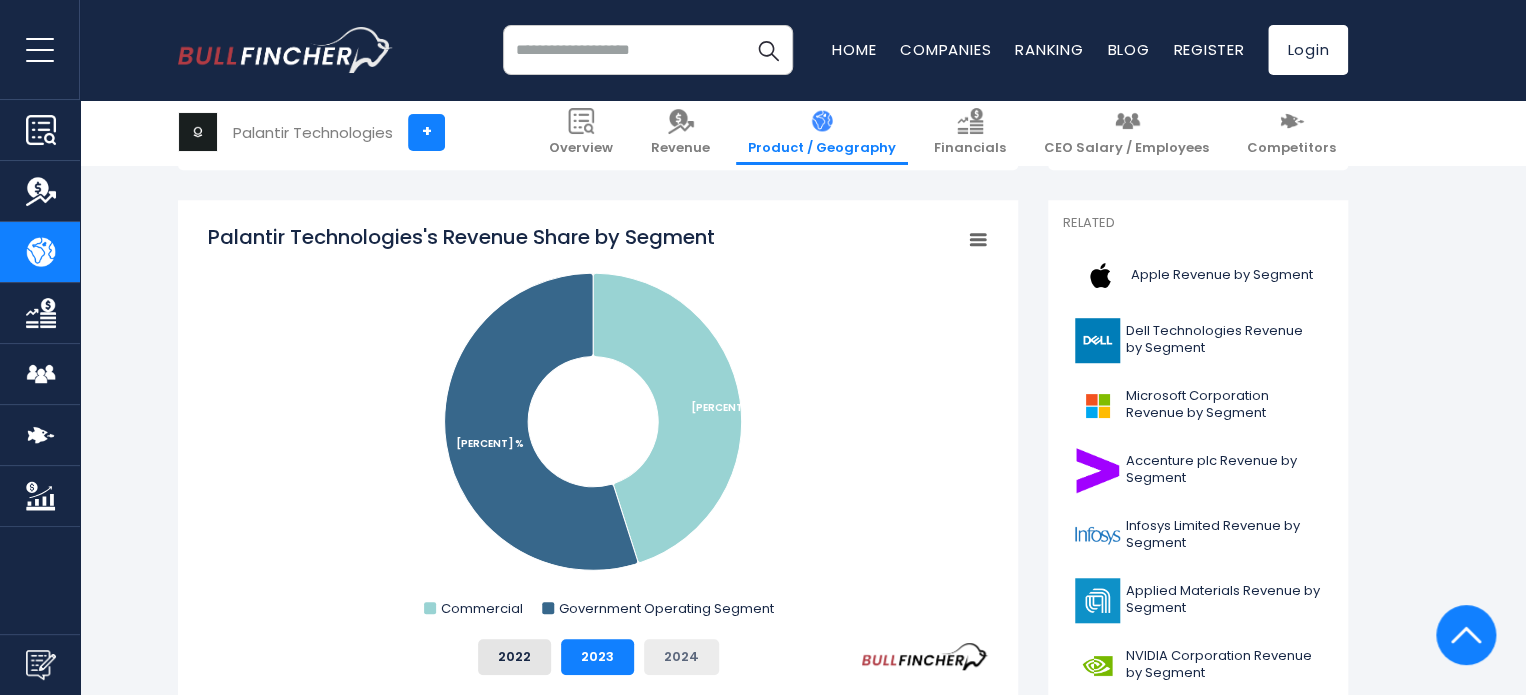 click on "2024" at bounding box center [681, 657] 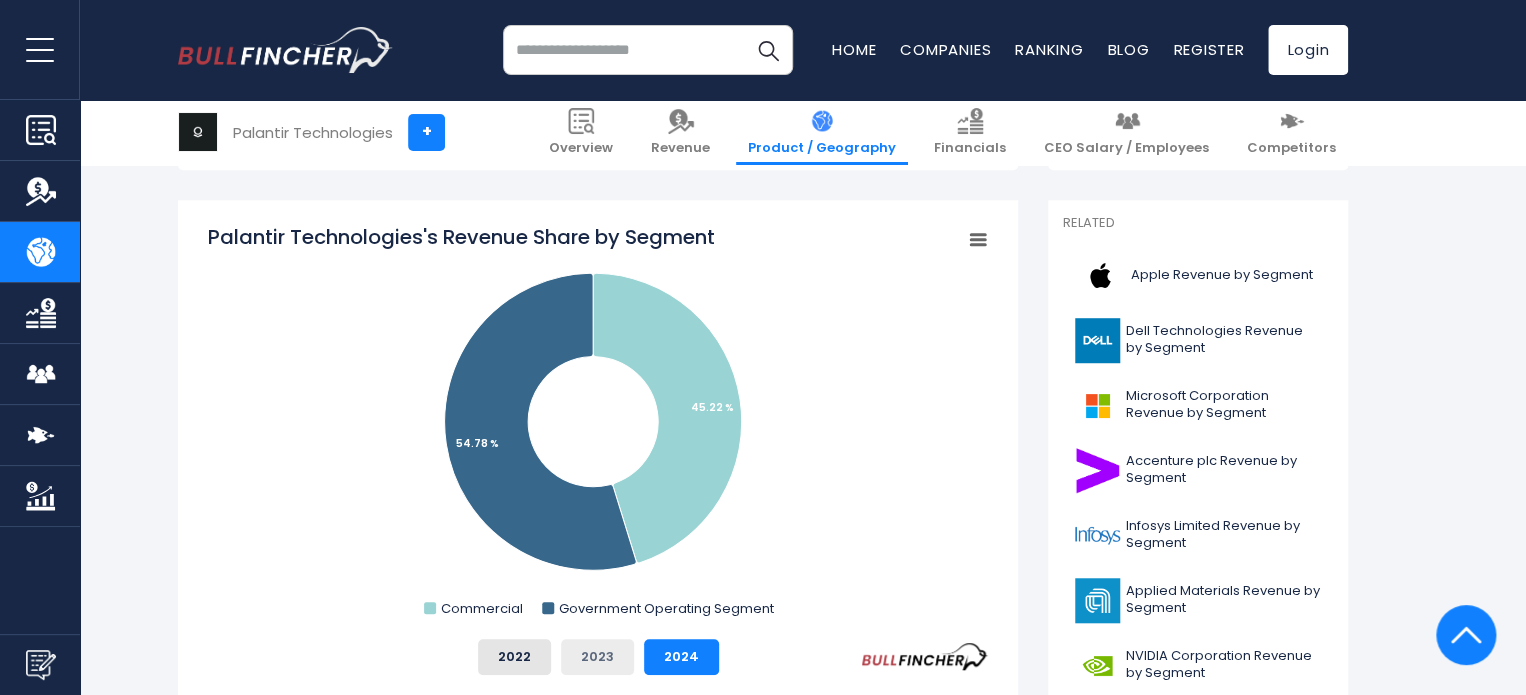 click on "2023" at bounding box center (597, 657) 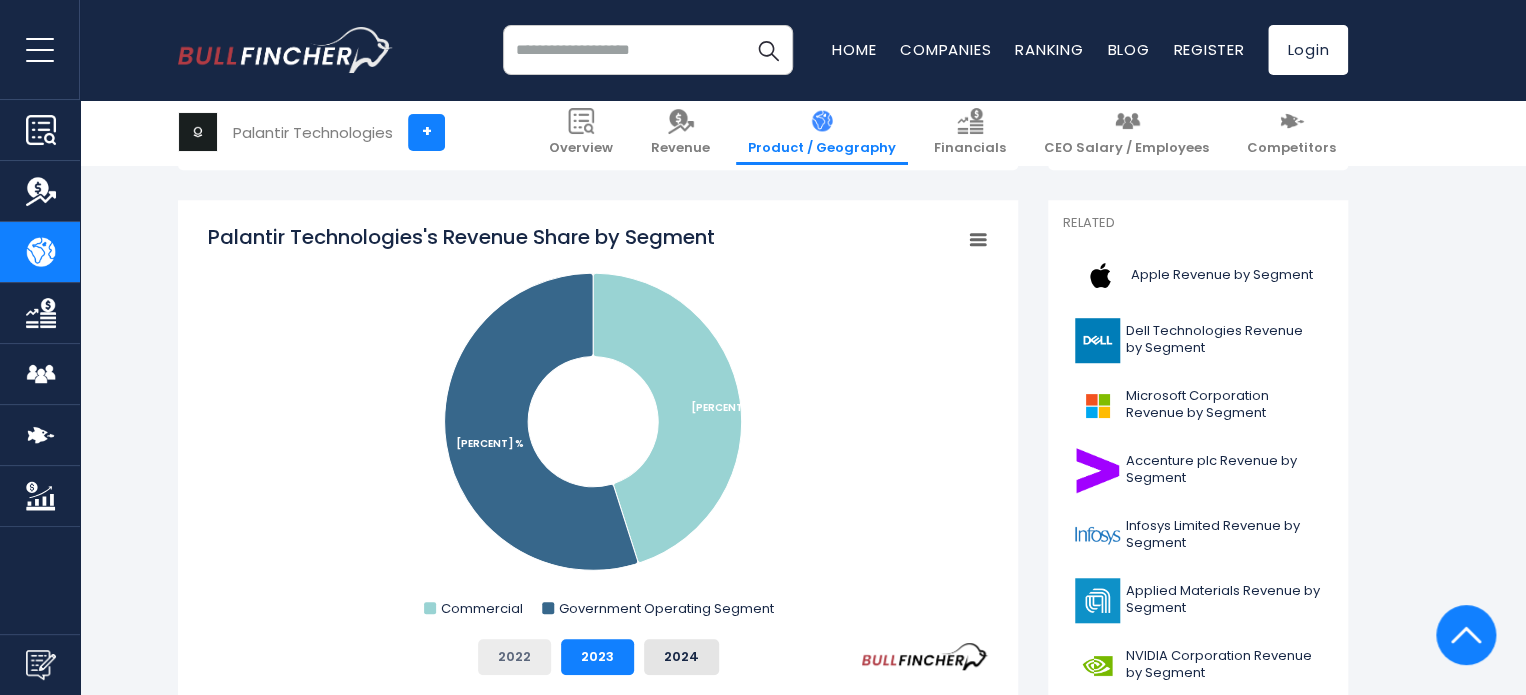 click on "2022" at bounding box center [514, 657] 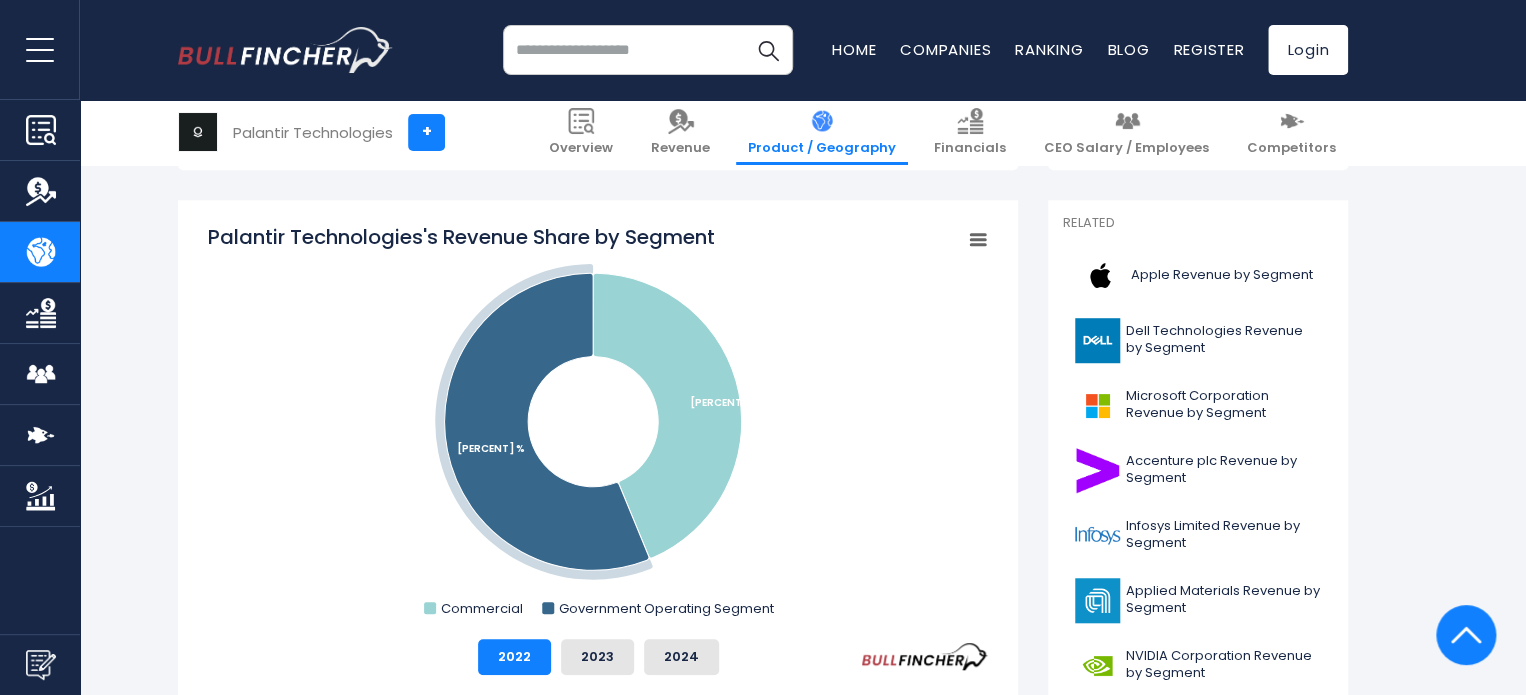 scroll, scrollTop: 800, scrollLeft: 0, axis: vertical 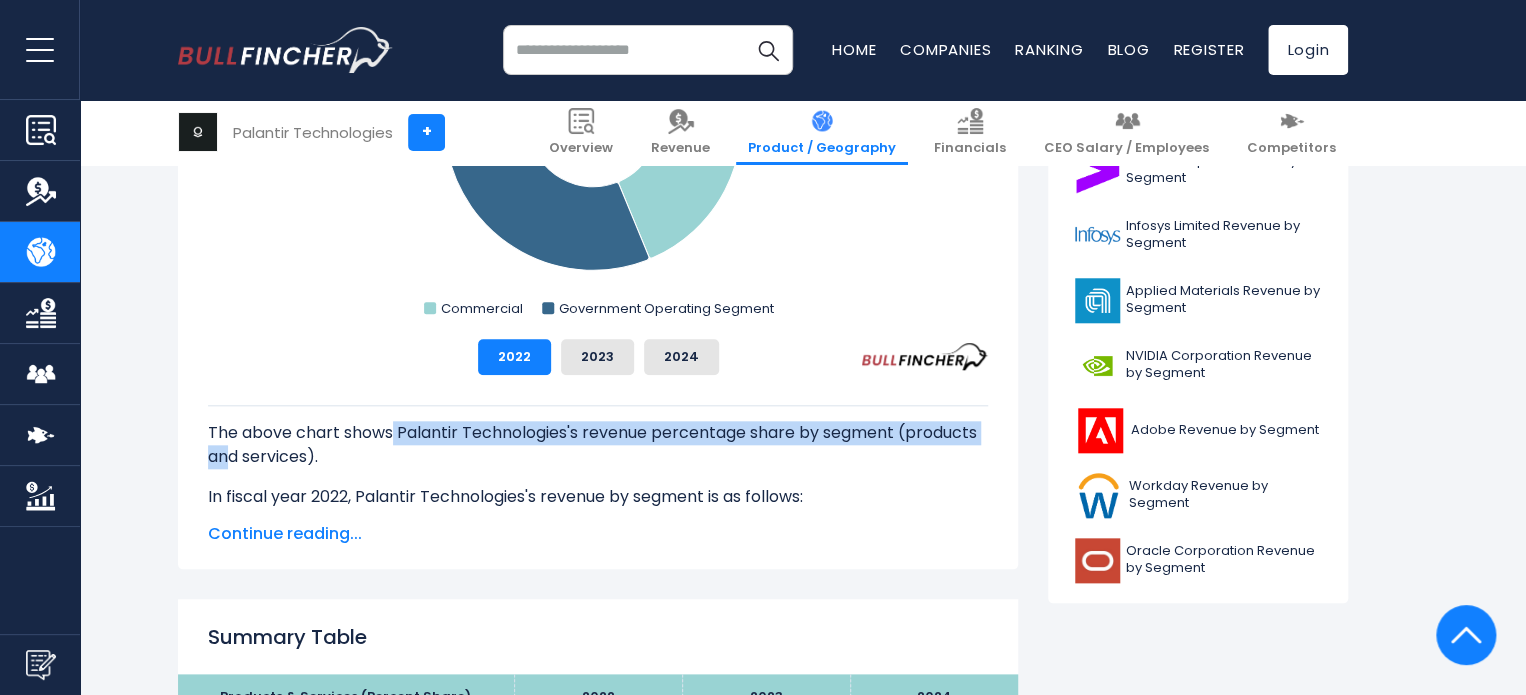 drag, startPoint x: 394, startPoint y: 431, endPoint x: 233, endPoint y: 457, distance: 163.08586 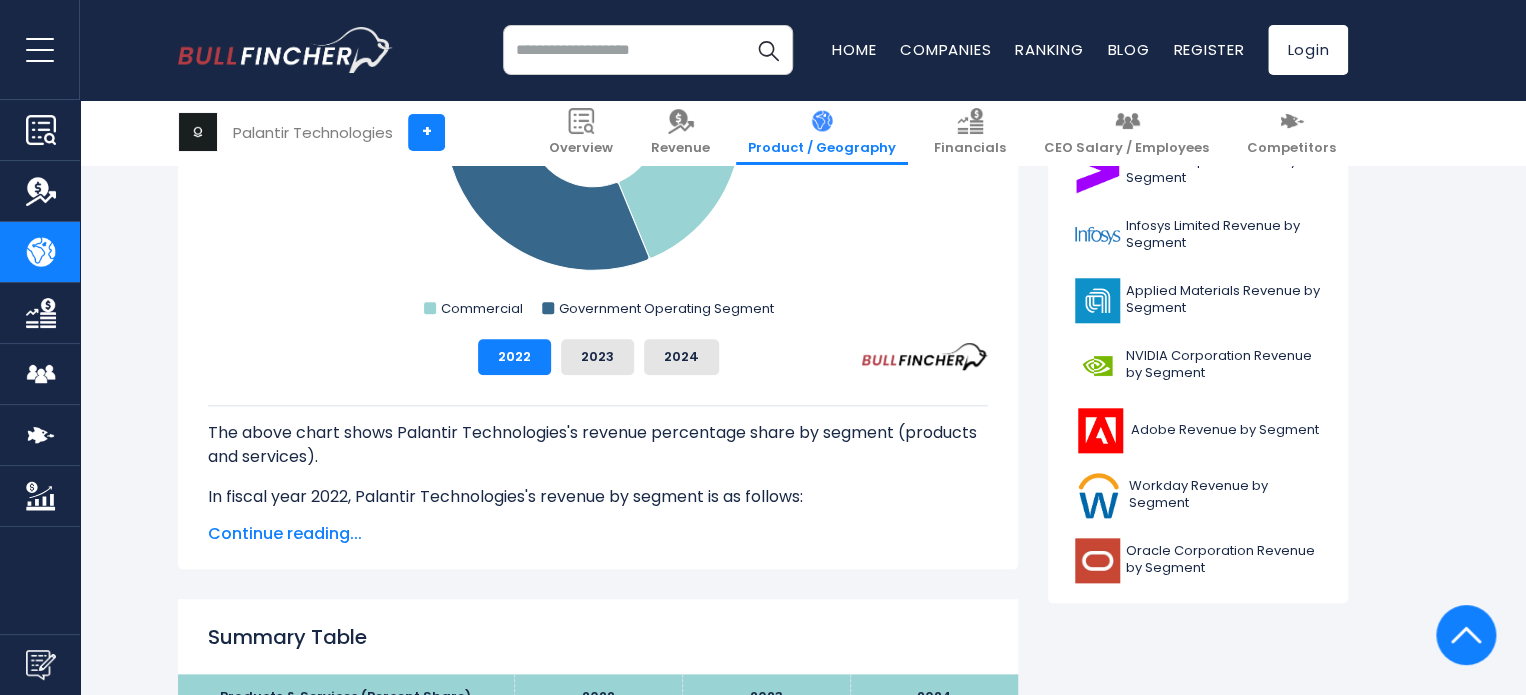 click on "Continue reading..." at bounding box center (598, 534) 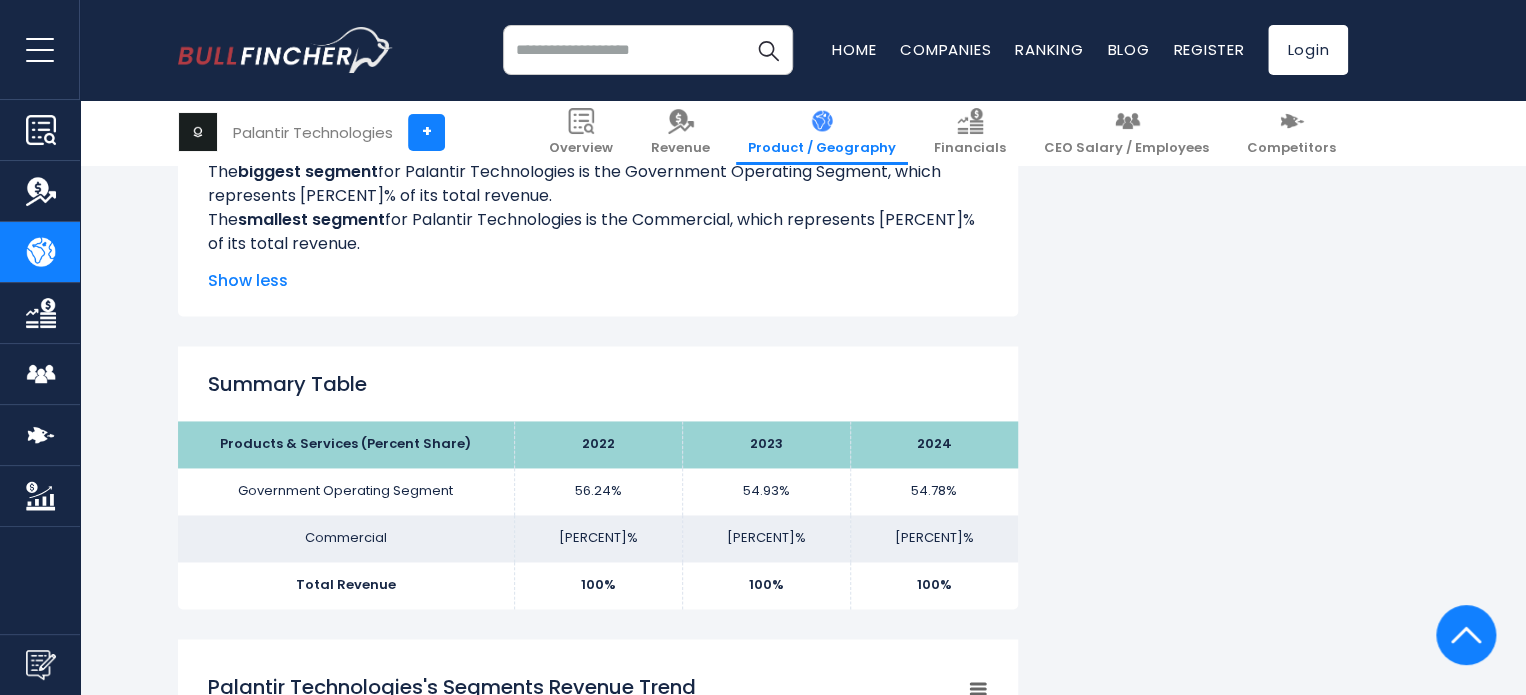 scroll, scrollTop: 1200, scrollLeft: 0, axis: vertical 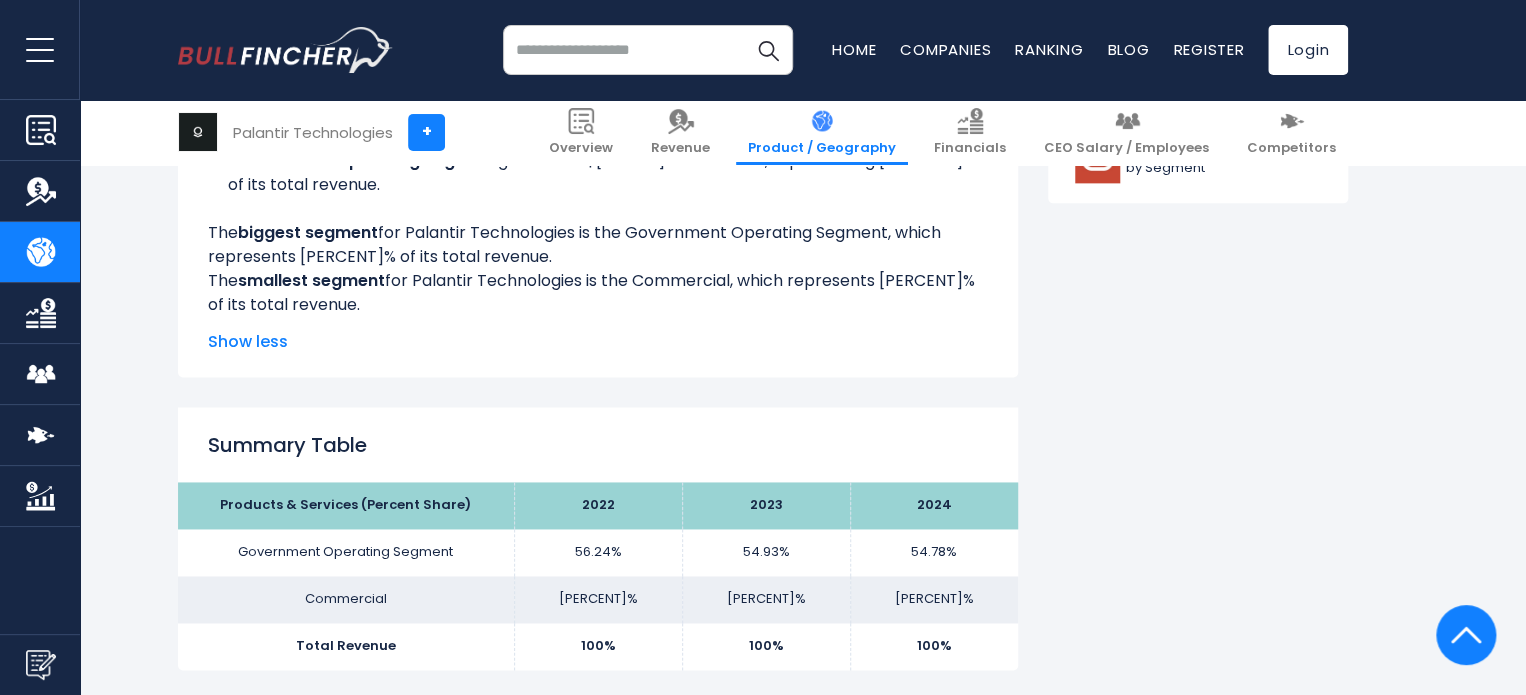 click on "Show less" at bounding box center (598, 342) 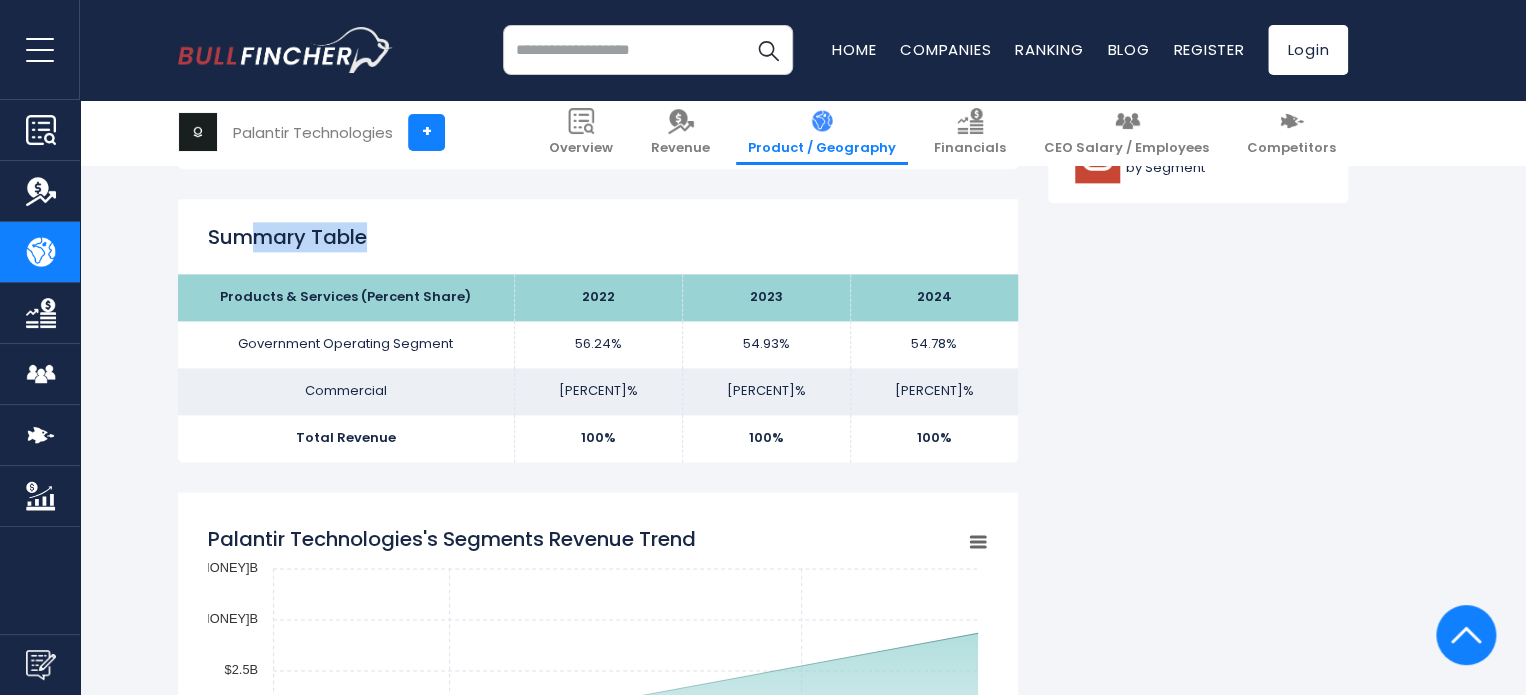 drag, startPoint x: 399, startPoint y: 240, endPoint x: 240, endPoint y: 252, distance: 159.4522 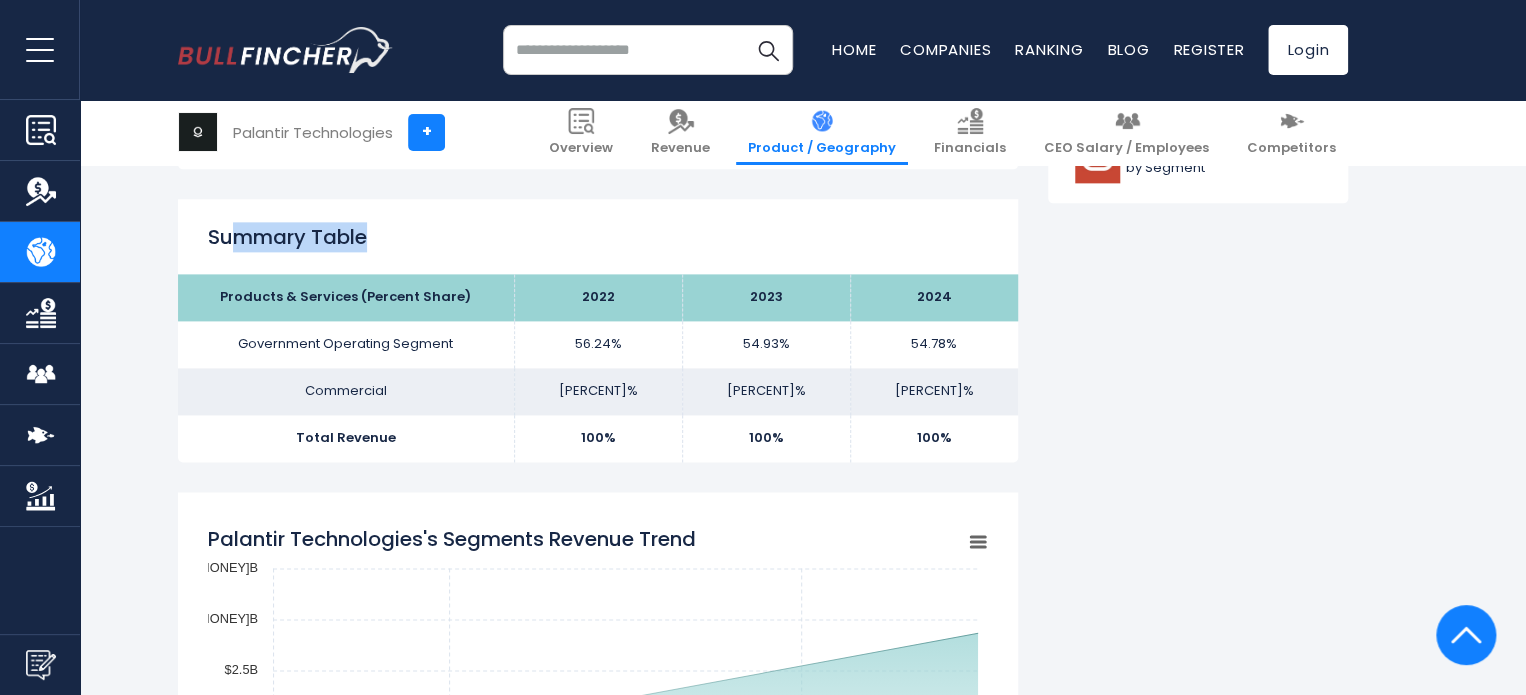 click on "Summary Table
Products & Services (Percent Share)
2022
2023
2024
Government Operating Segment
[PERCENT]%
[PERCENT]%
Commercial Total Revenue 100% 100% 100%" at bounding box center [598, 330] 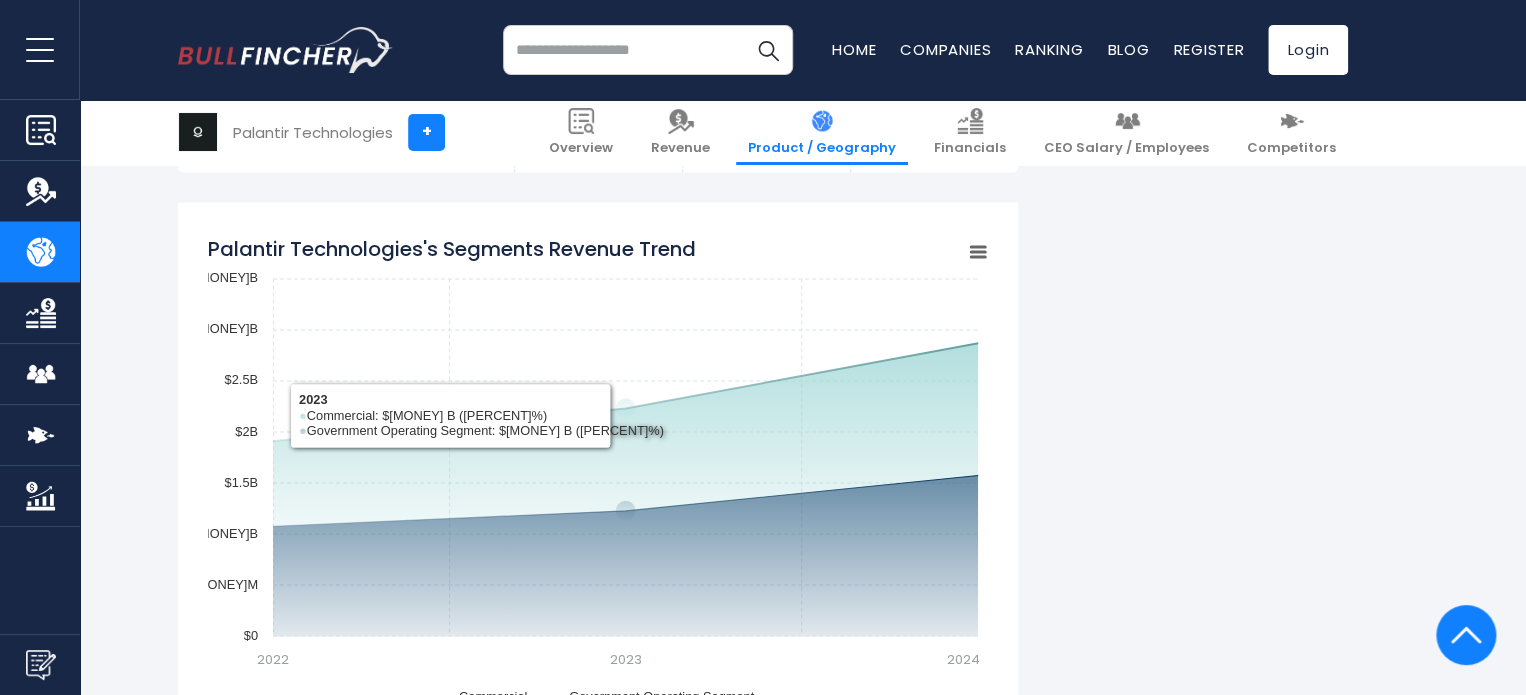 scroll, scrollTop: 1800, scrollLeft: 0, axis: vertical 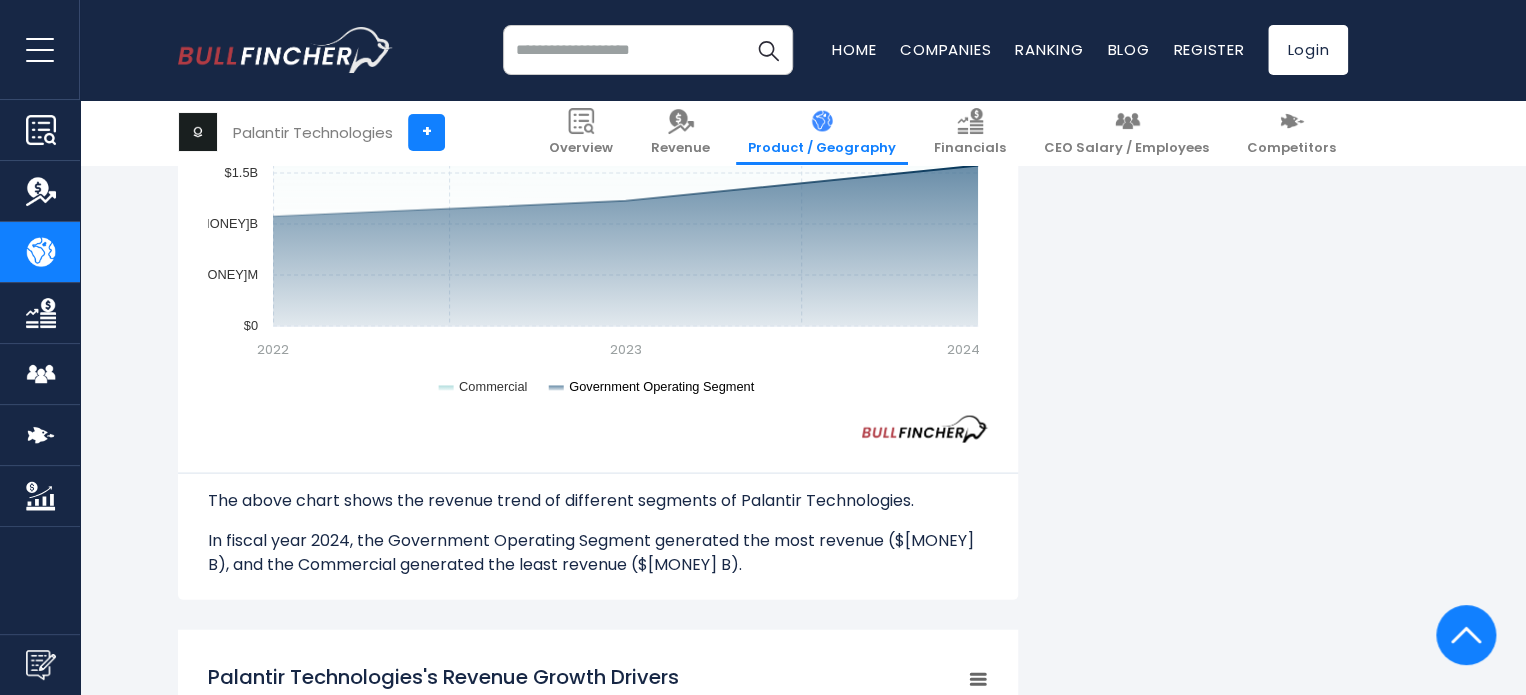 click on "Government Operating Segment" 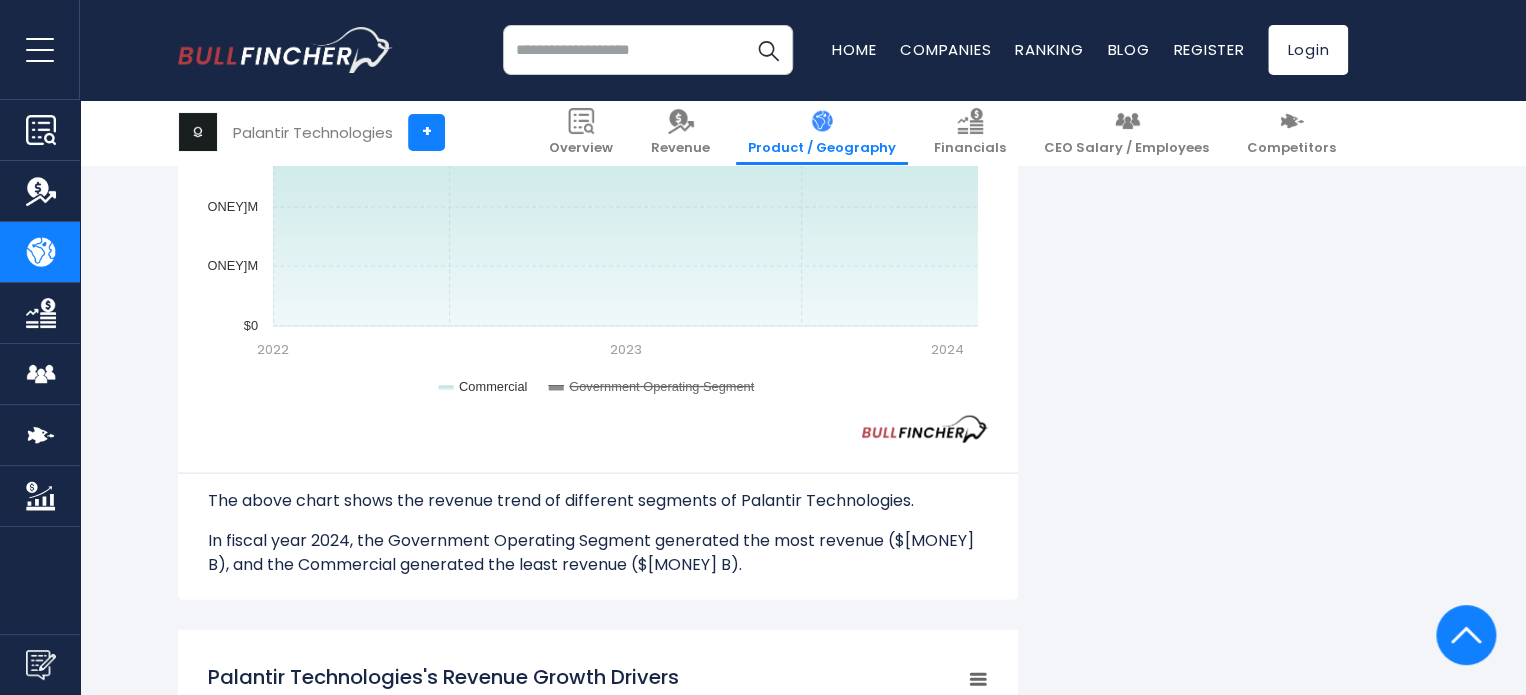 click on "Commercial" 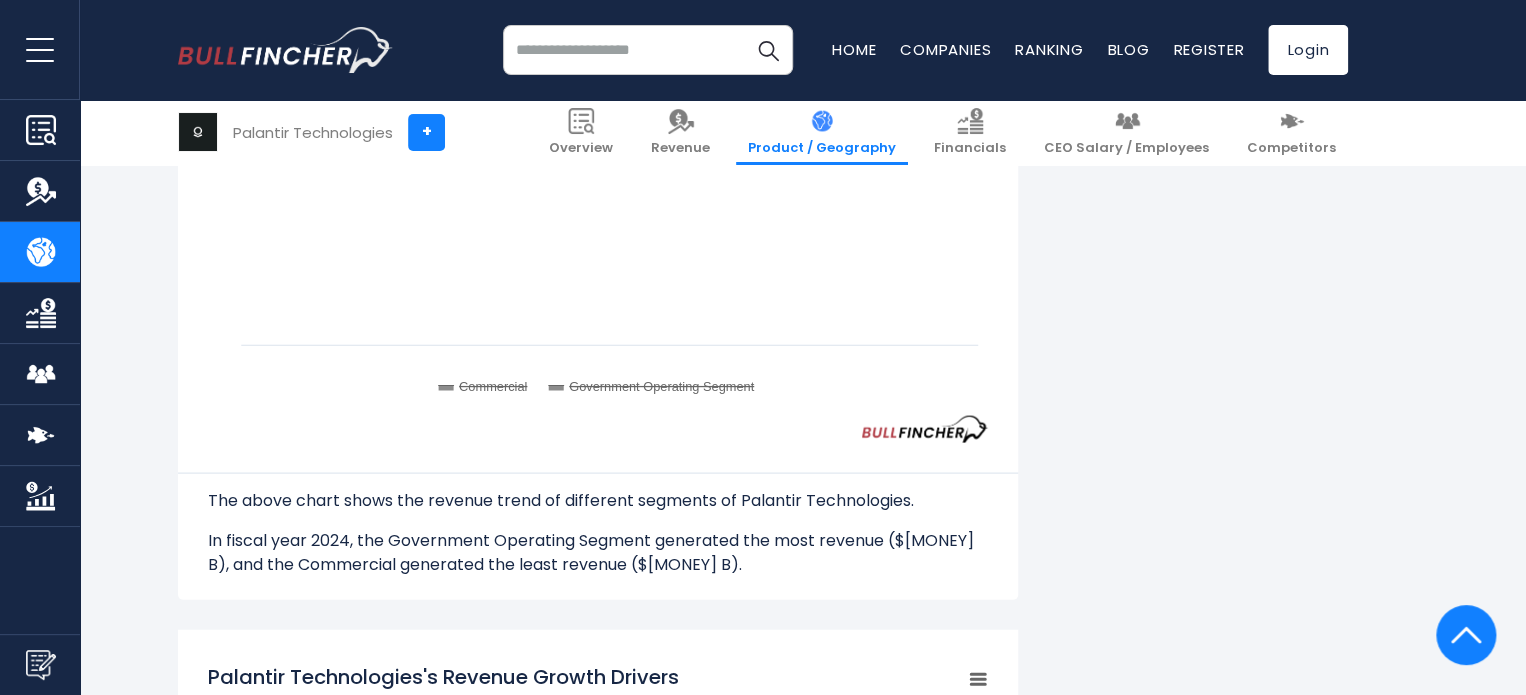 click 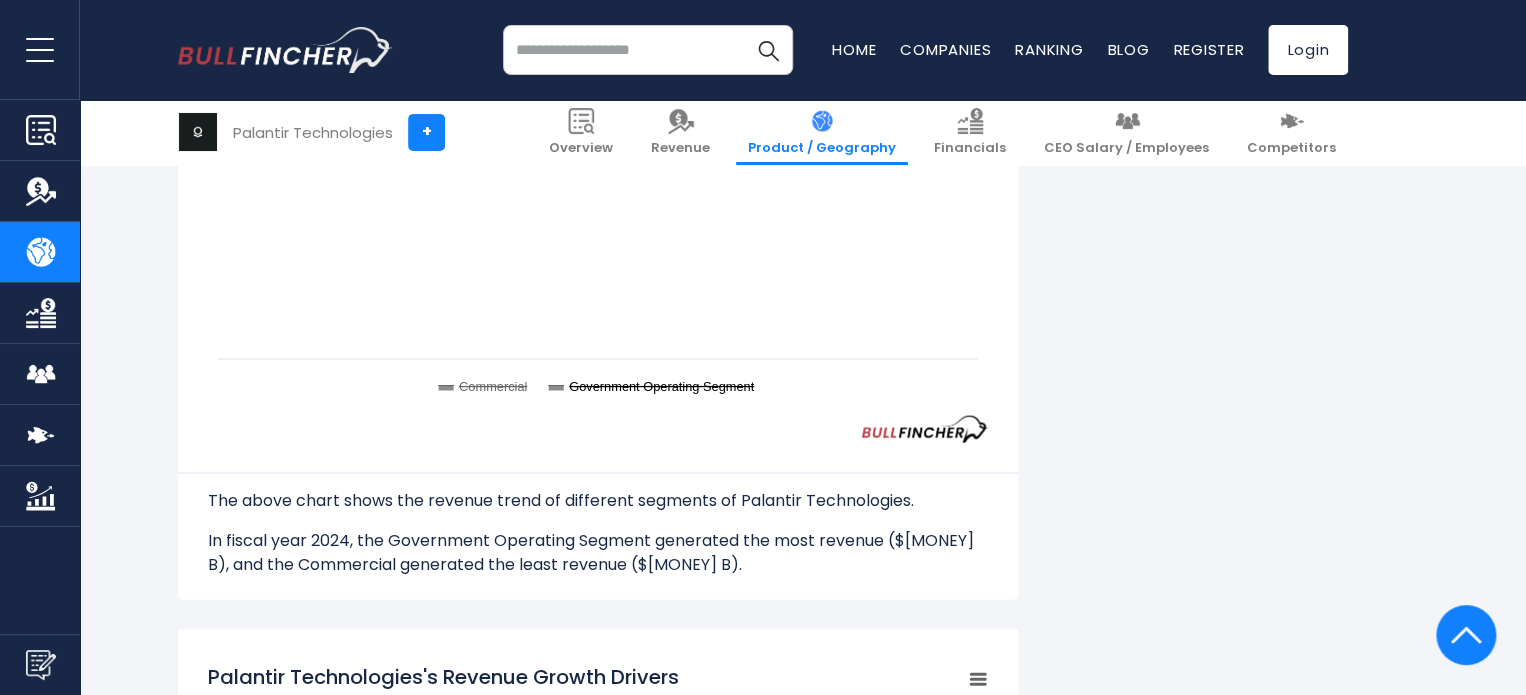 click 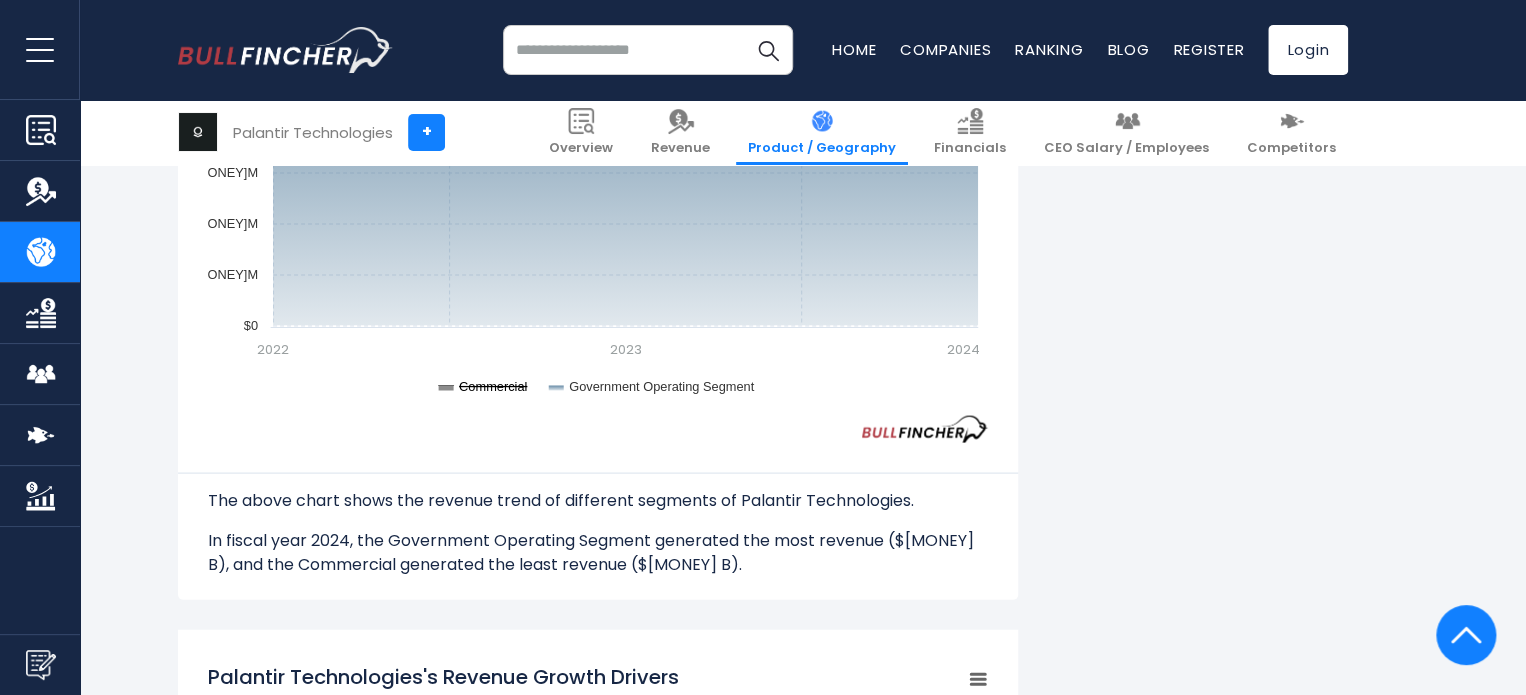 click on "Commercial" 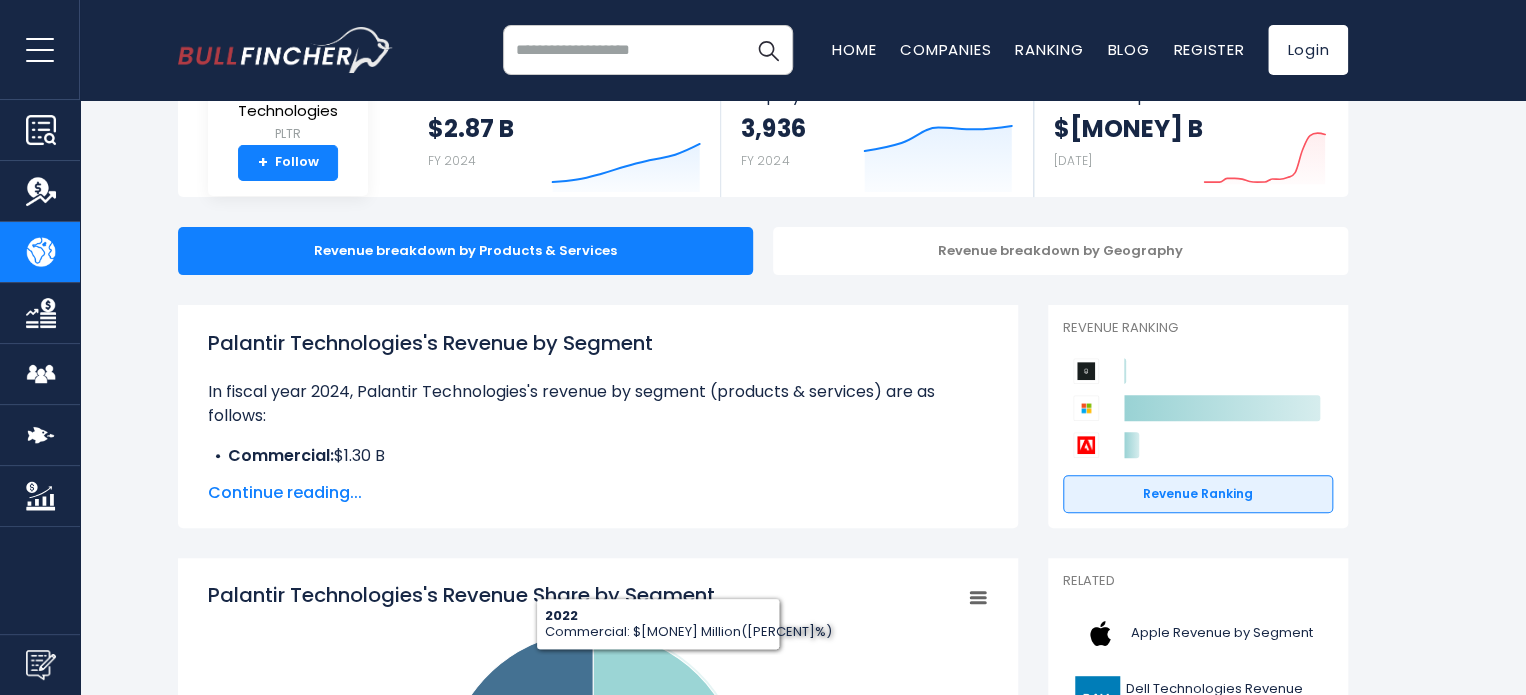 scroll, scrollTop: 0, scrollLeft: 0, axis: both 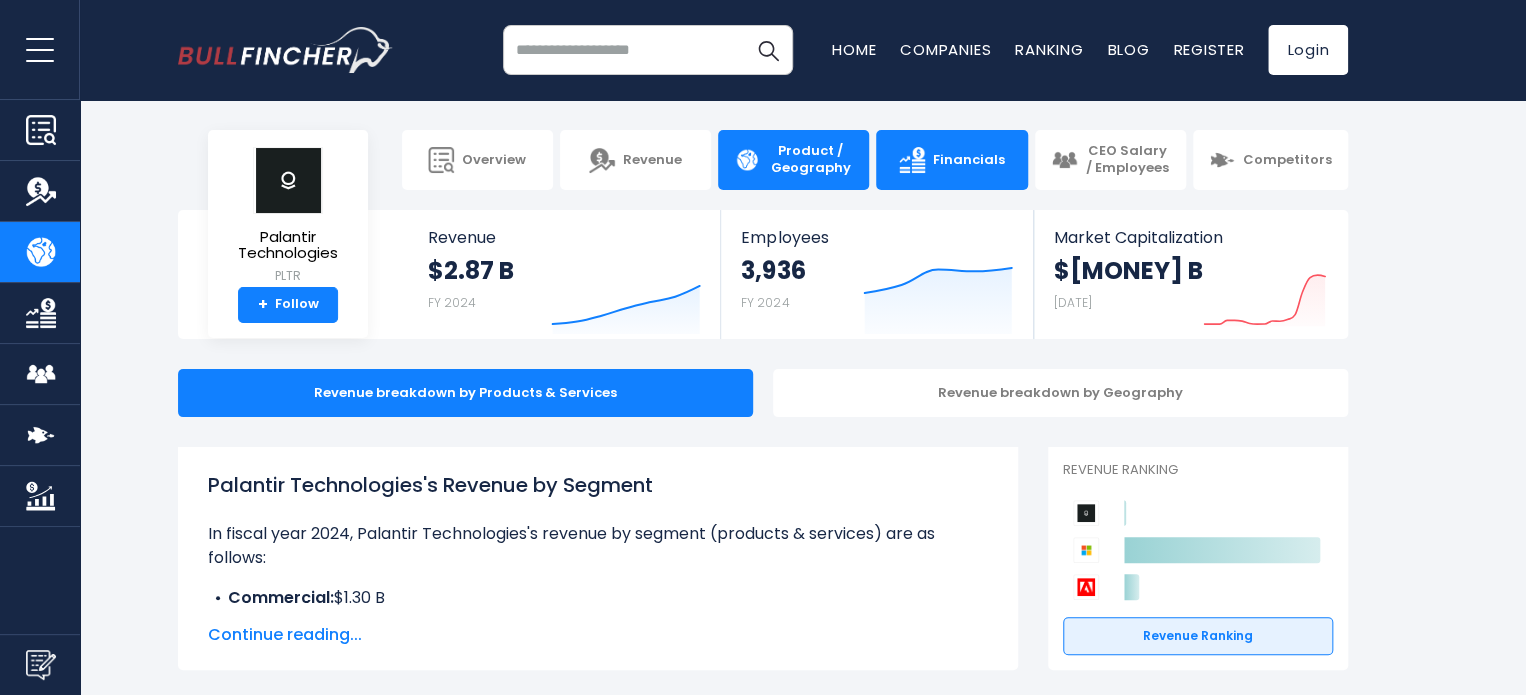 click on "Financials" at bounding box center [951, 160] 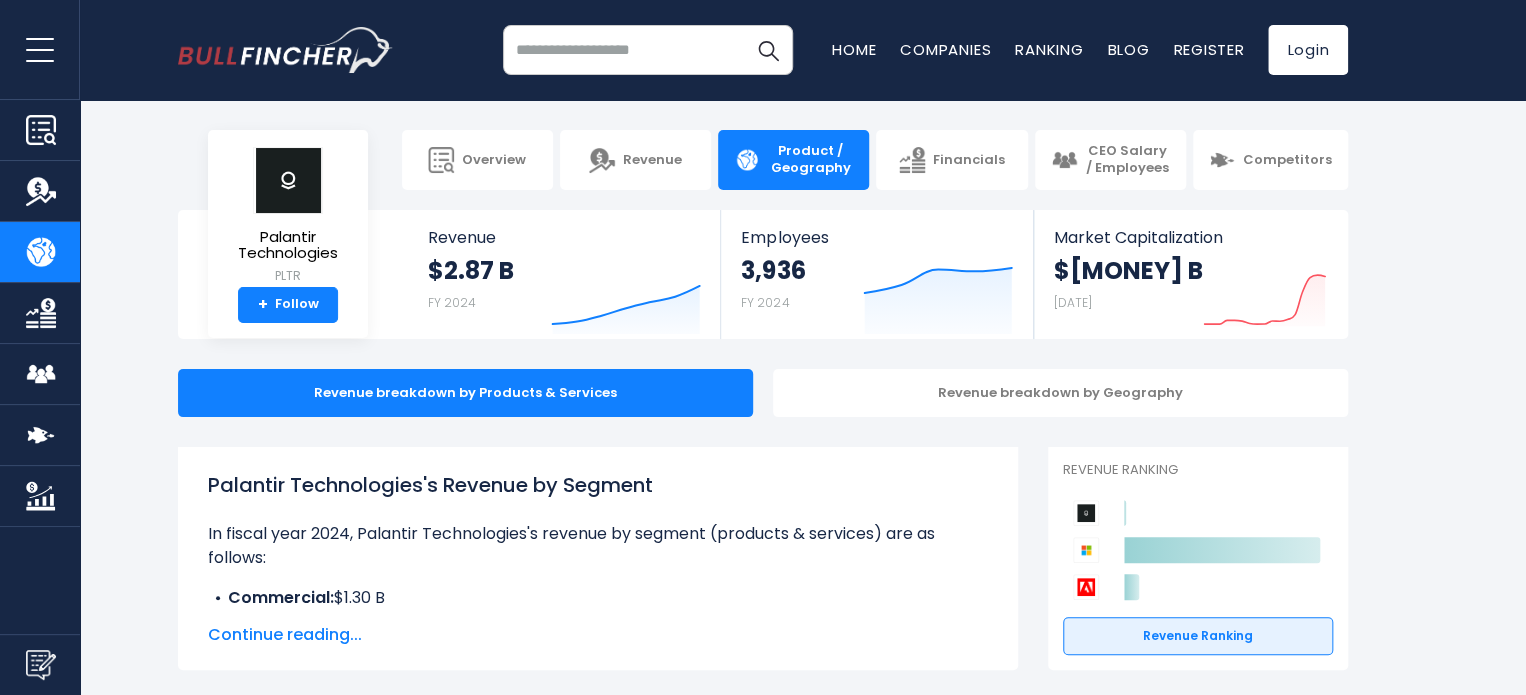 click on "Overview
Revenue
Product / Geography" at bounding box center [763, 347] 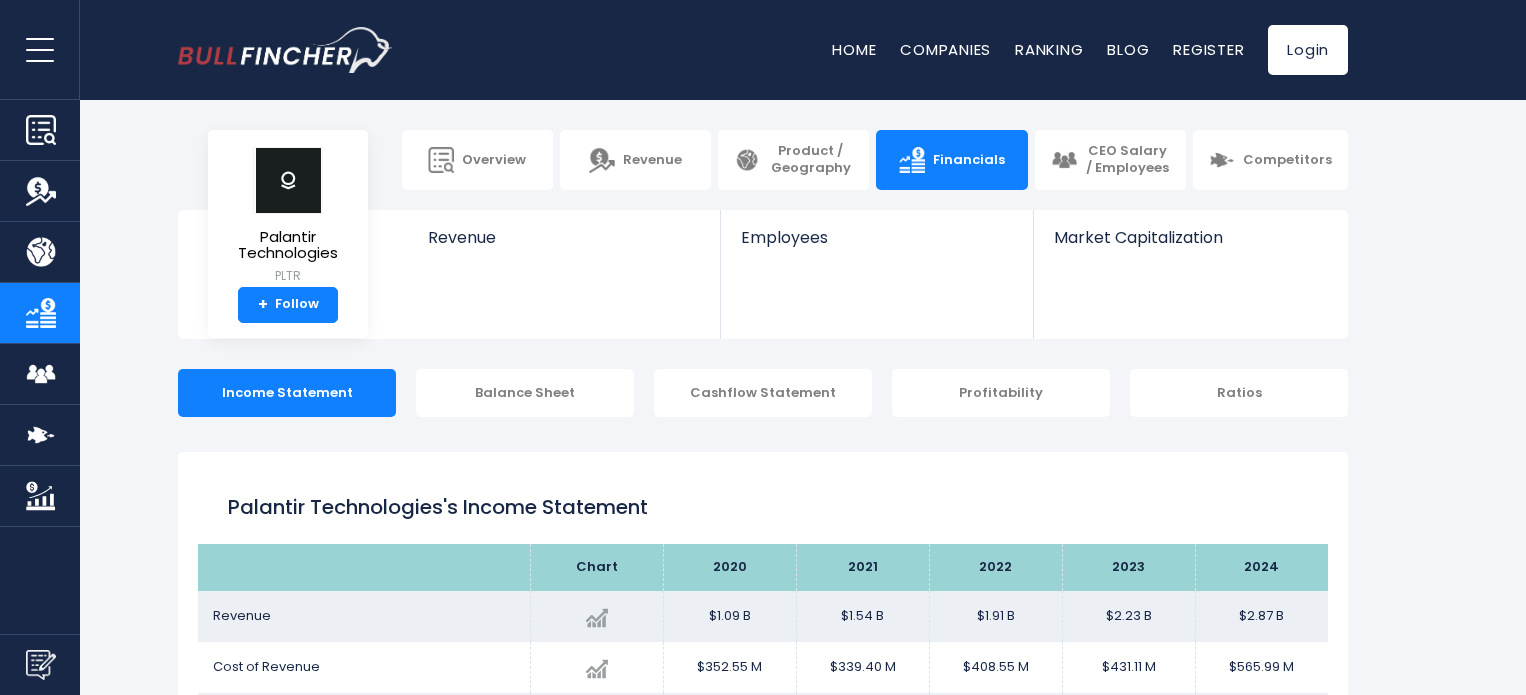 scroll, scrollTop: 0, scrollLeft: 0, axis: both 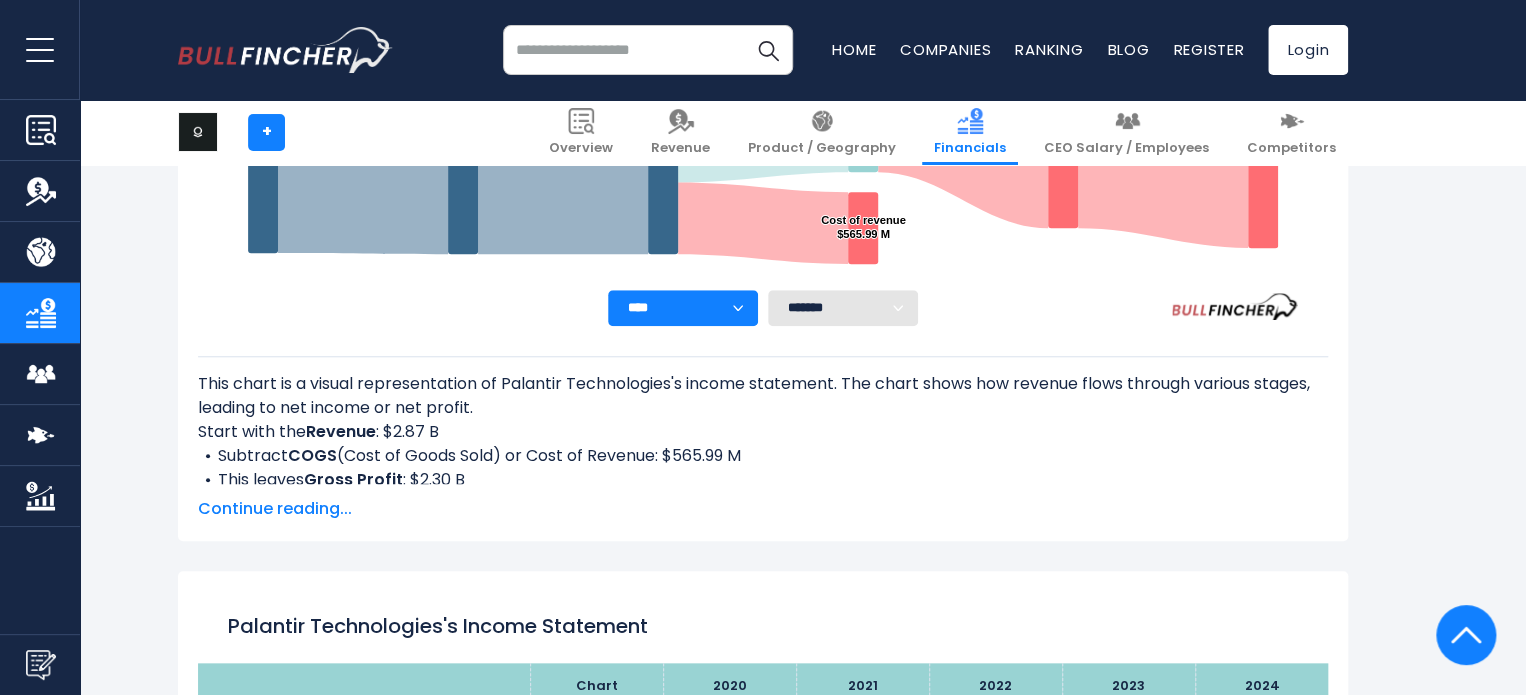 click on "*******
**
**
**
**" at bounding box center [843, 308] 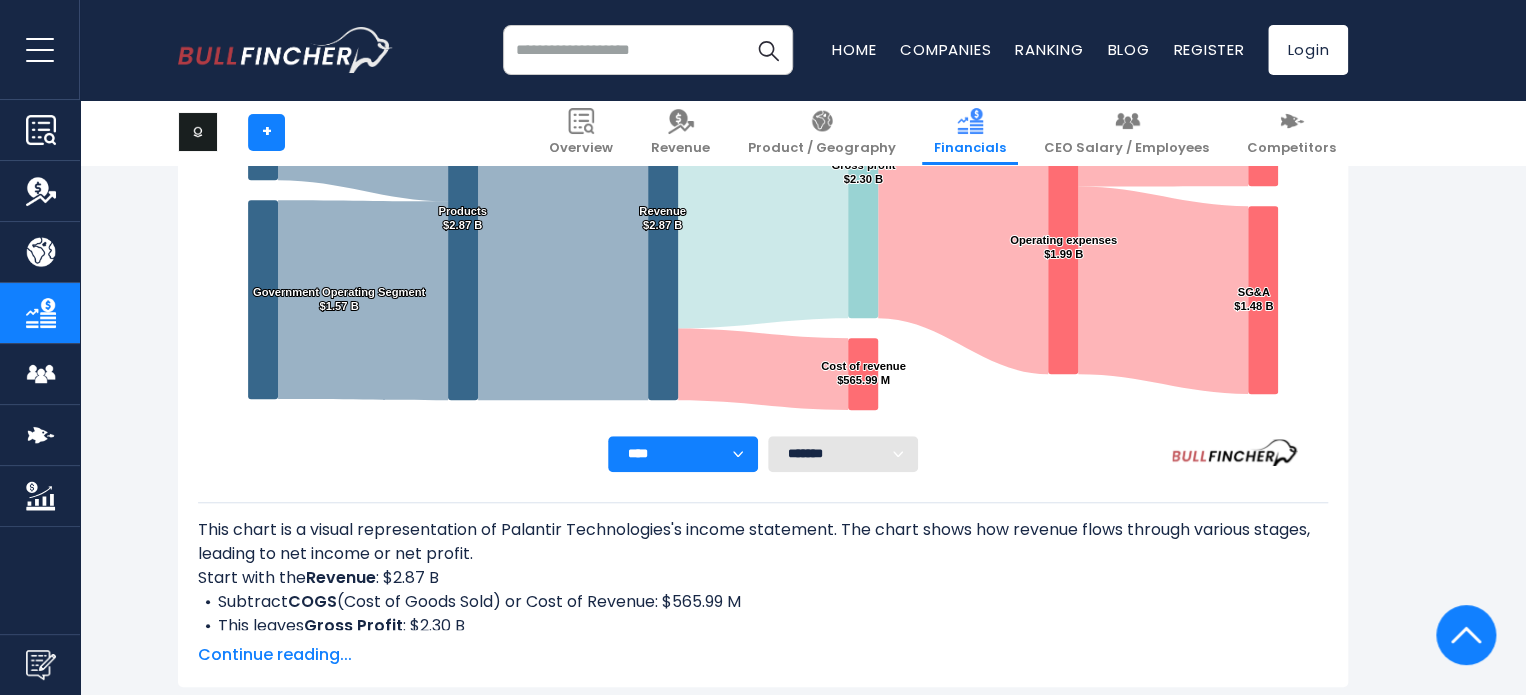 scroll, scrollTop: 282, scrollLeft: 0, axis: vertical 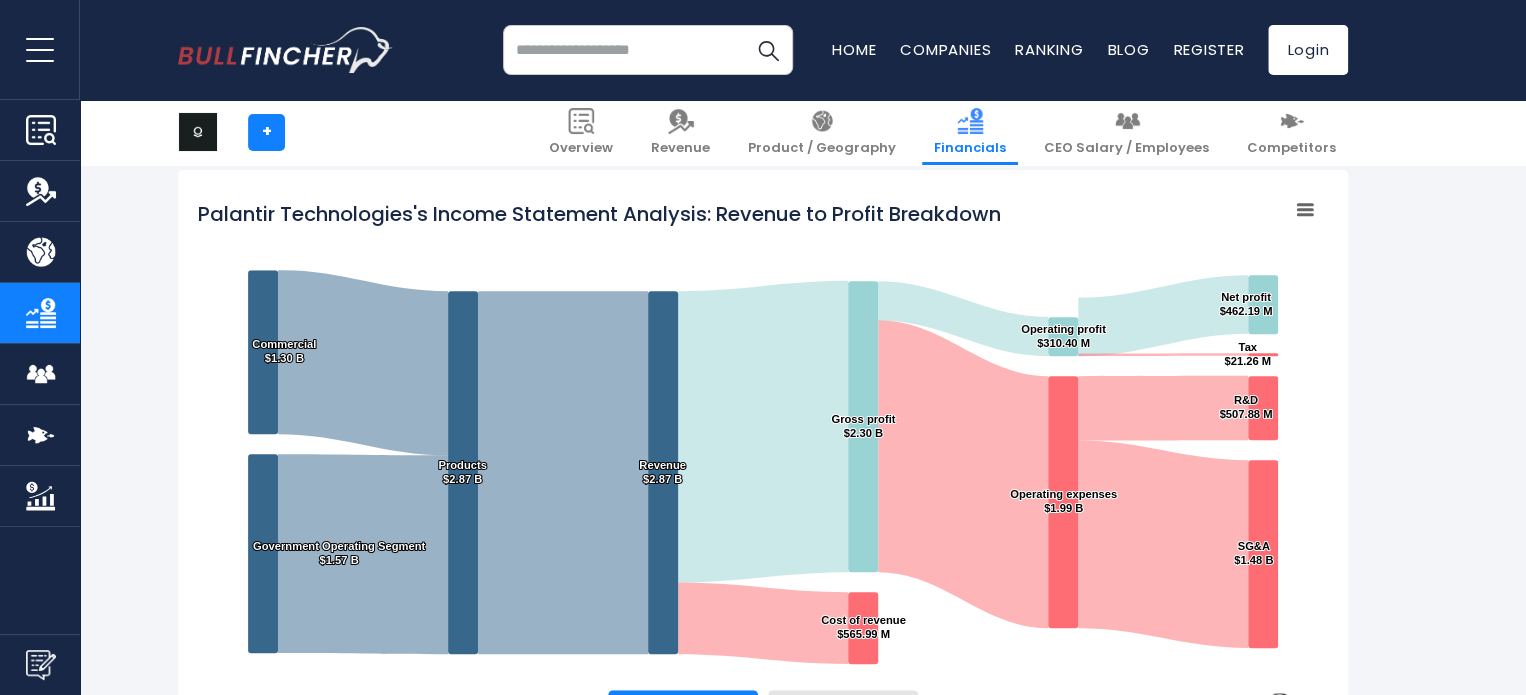 click at bounding box center [285, 50] 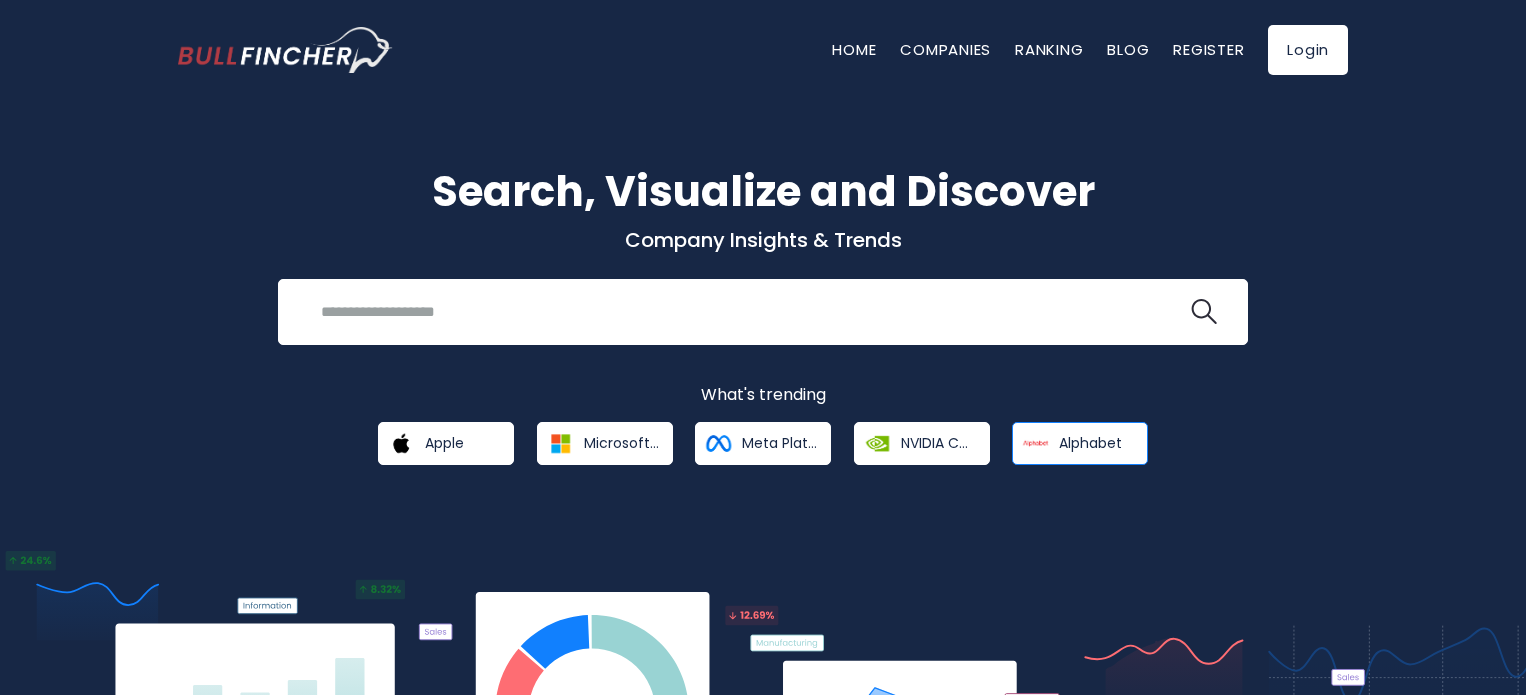 scroll, scrollTop: 0, scrollLeft: 0, axis: both 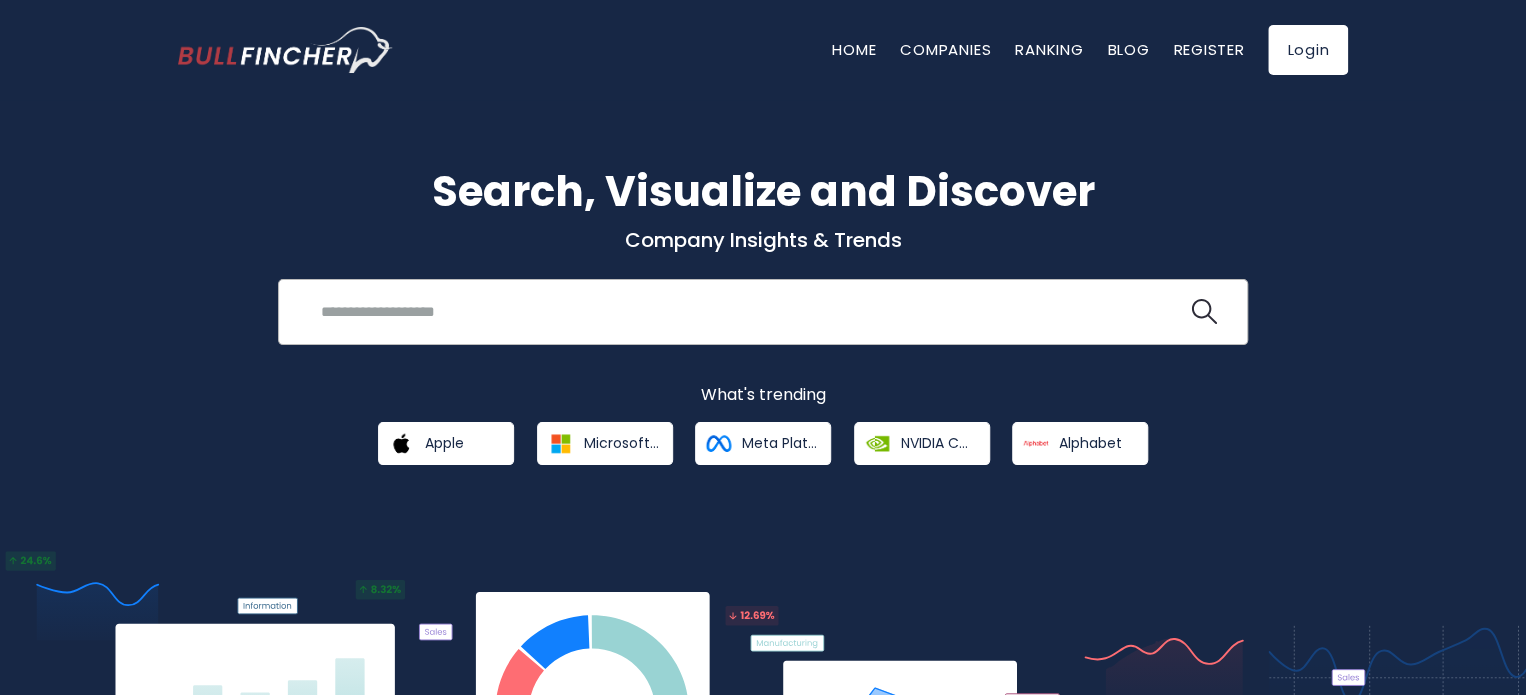 click at bounding box center (748, 311) 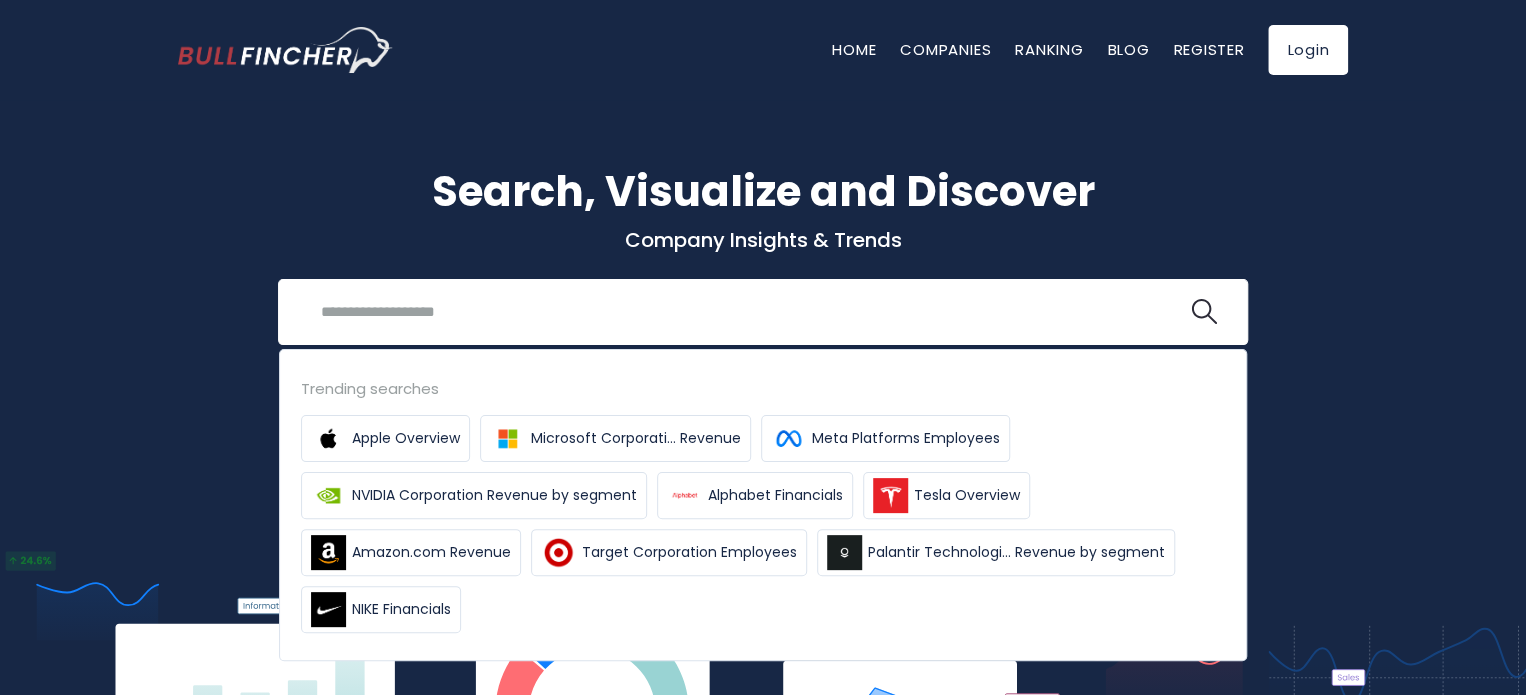 click on "Company Insights & Trends" at bounding box center [763, 240] 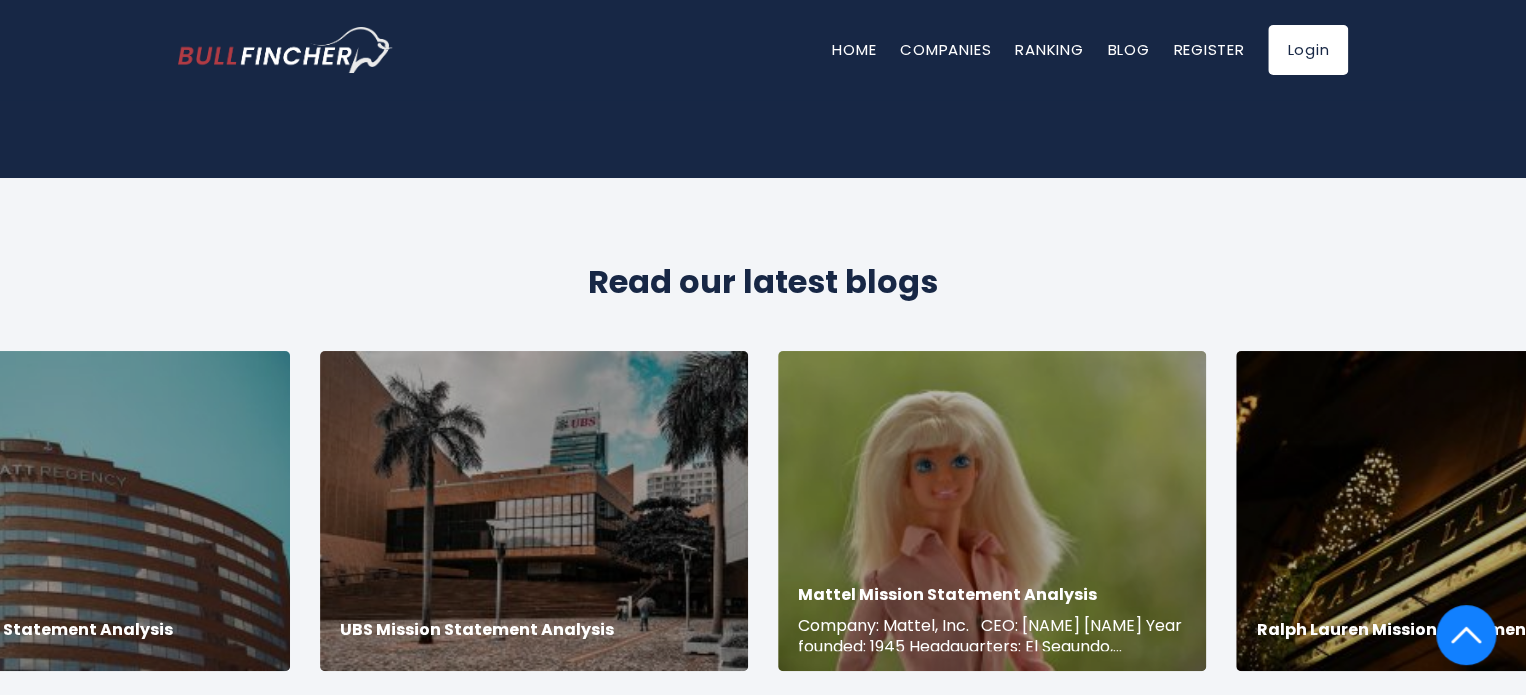 scroll, scrollTop: 3700, scrollLeft: 0, axis: vertical 